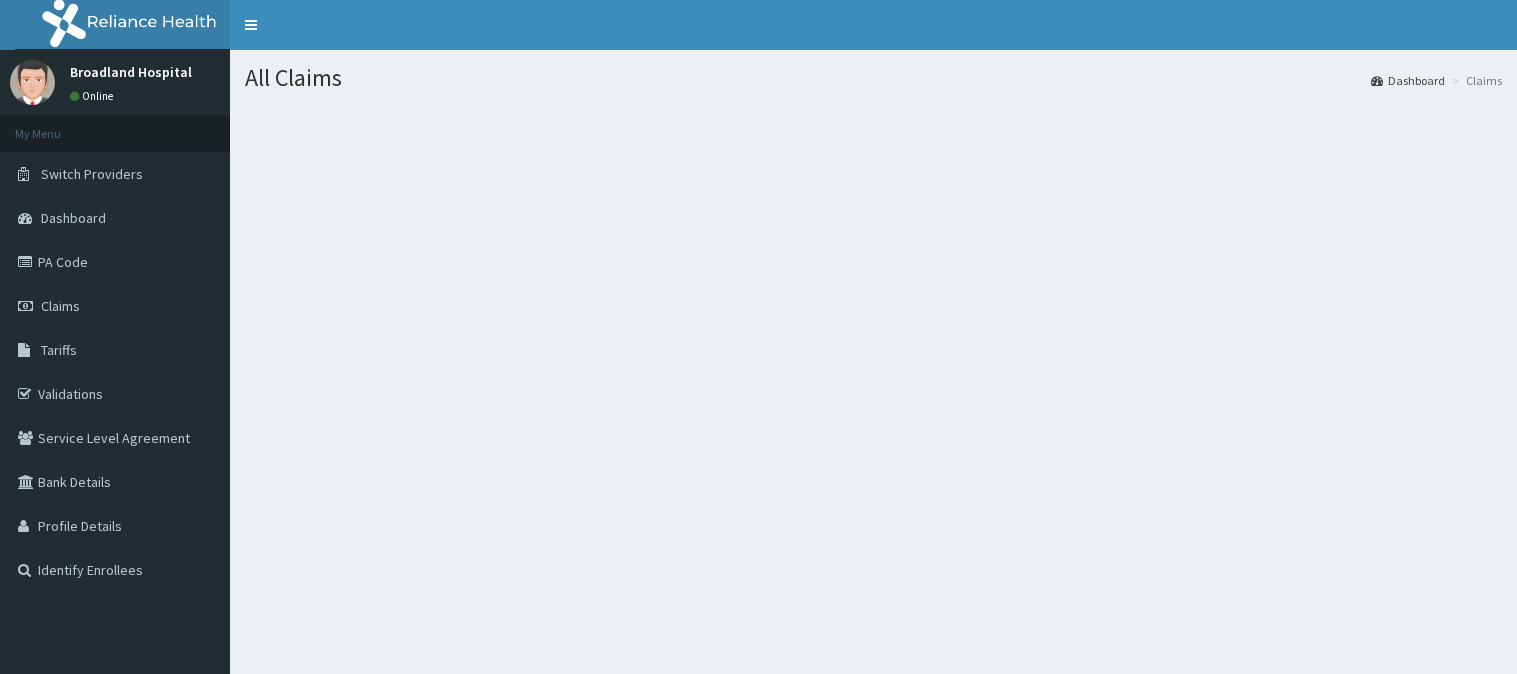 scroll, scrollTop: 0, scrollLeft: 0, axis: both 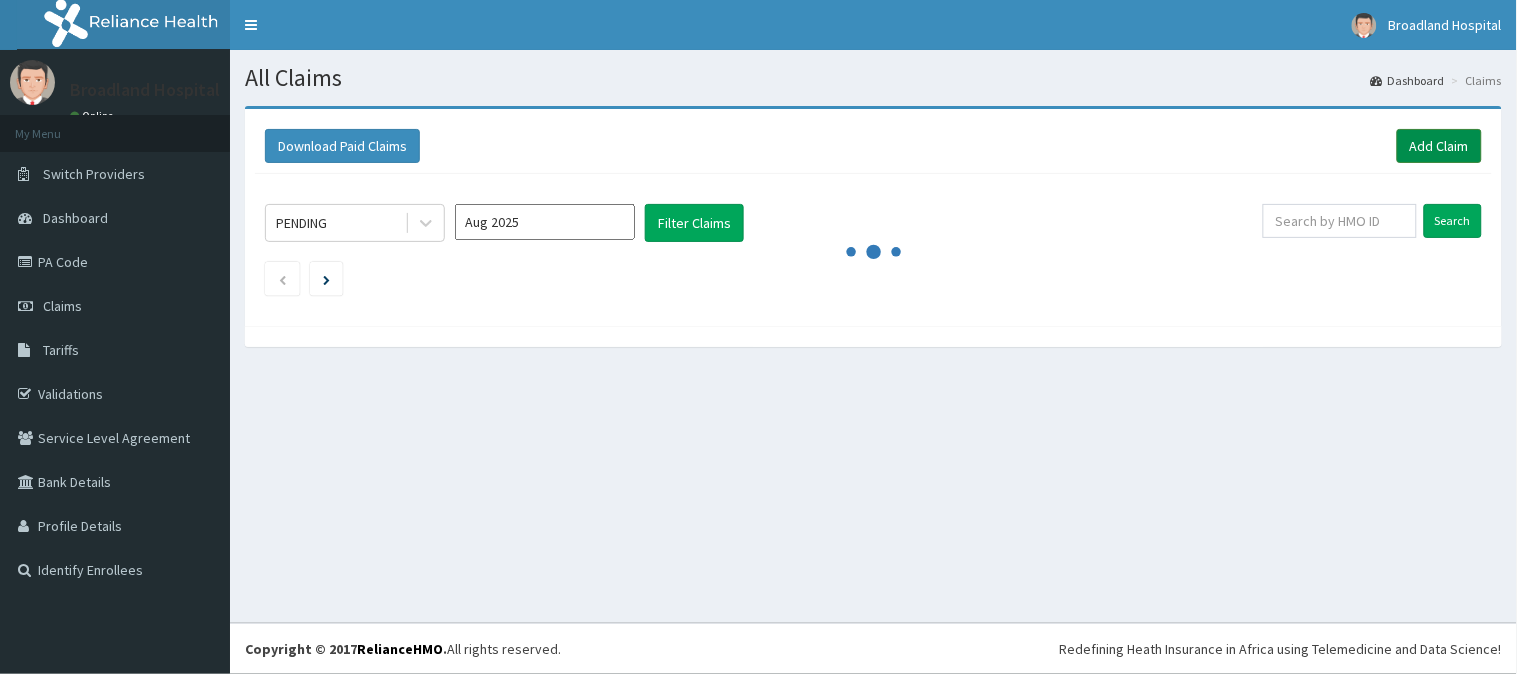 click on "Add Claim" at bounding box center (1439, 146) 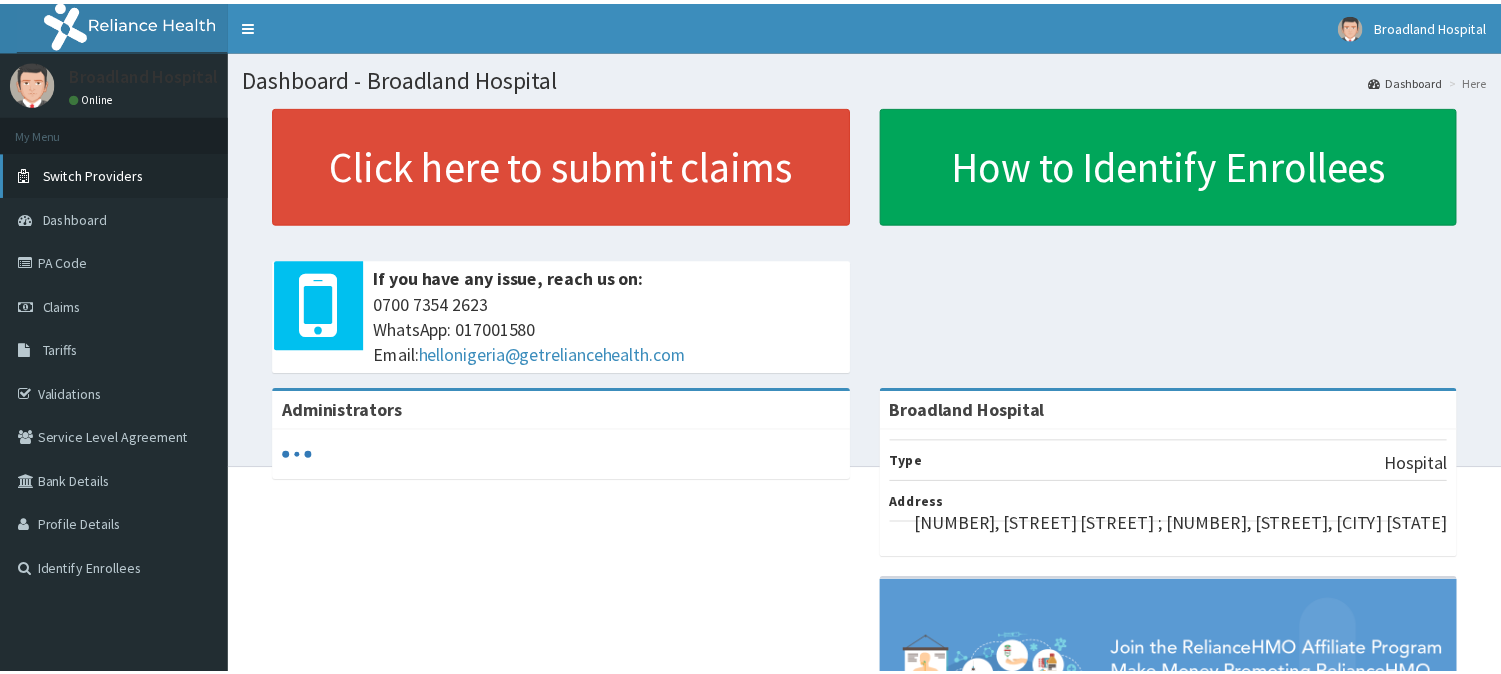 scroll, scrollTop: 0, scrollLeft: 0, axis: both 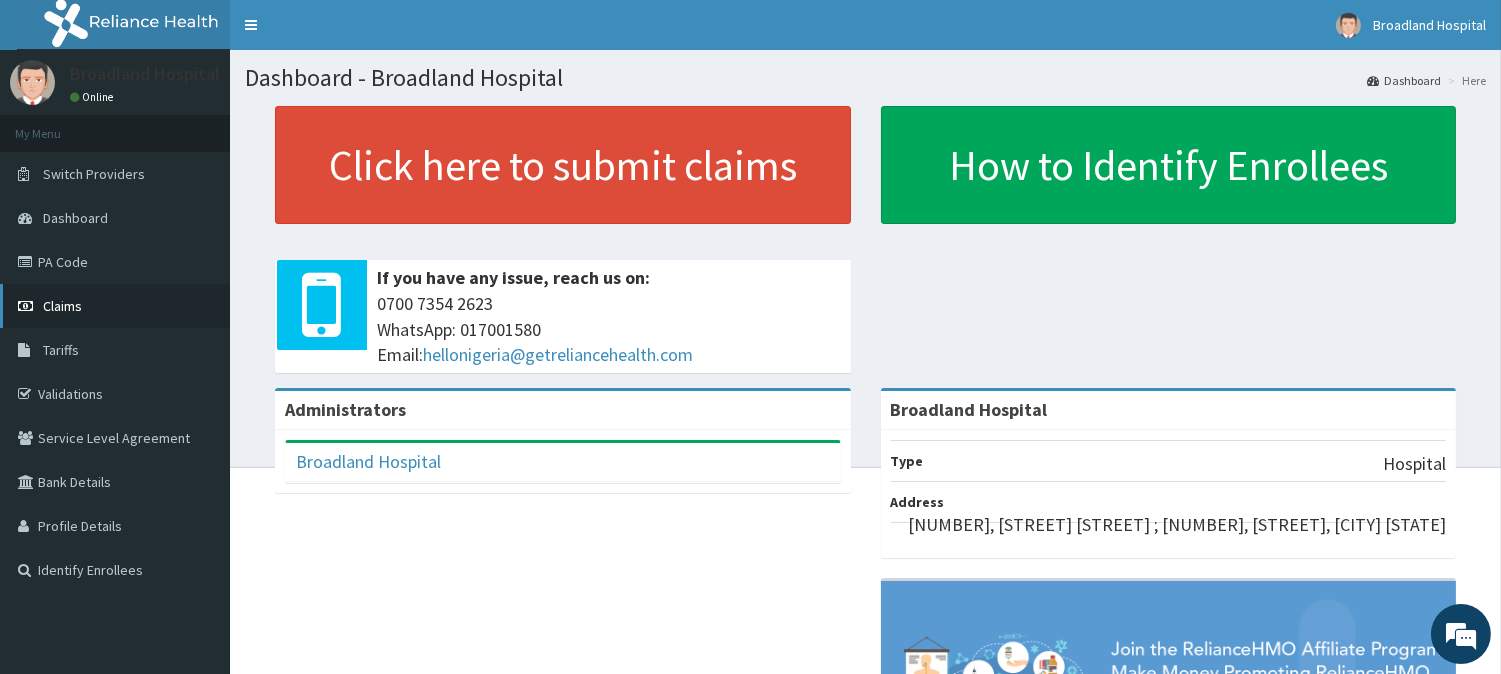 click on "Claims" at bounding box center (115, 306) 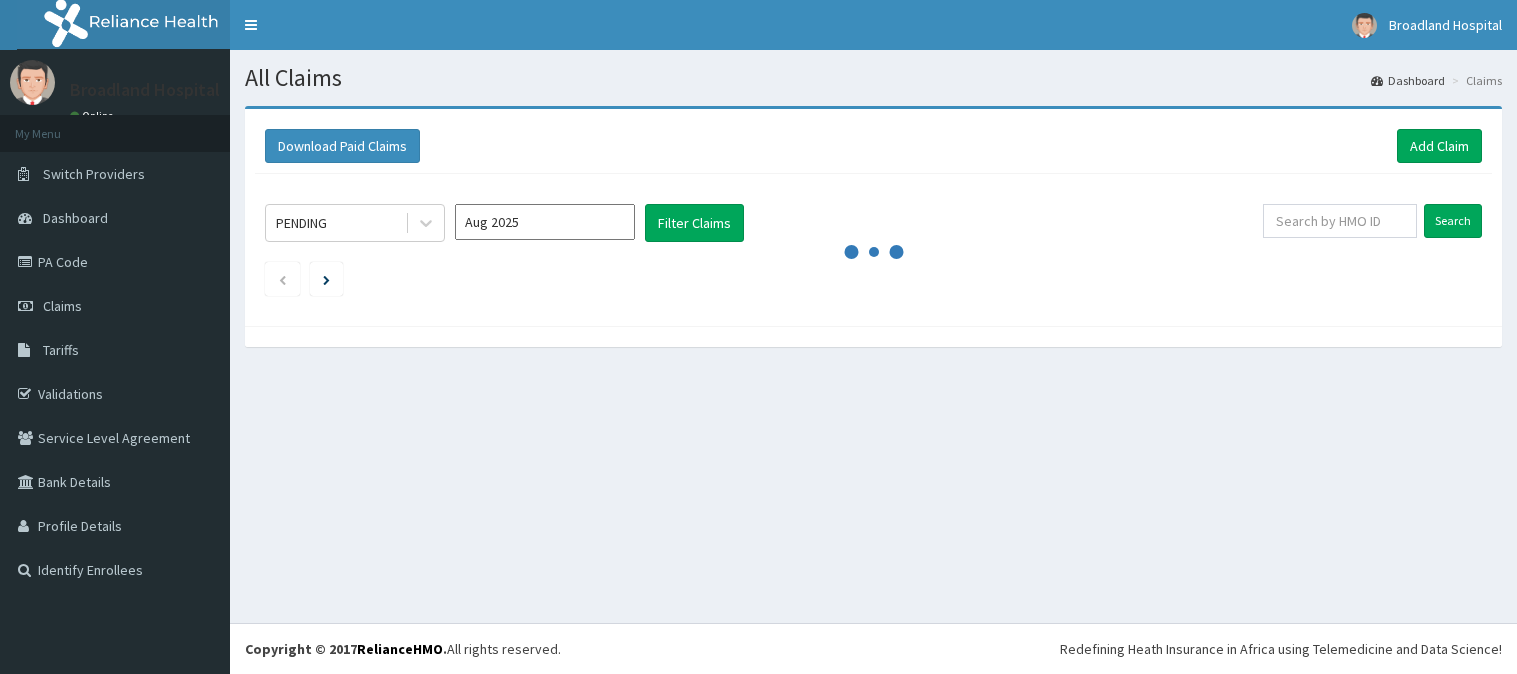scroll, scrollTop: 0, scrollLeft: 0, axis: both 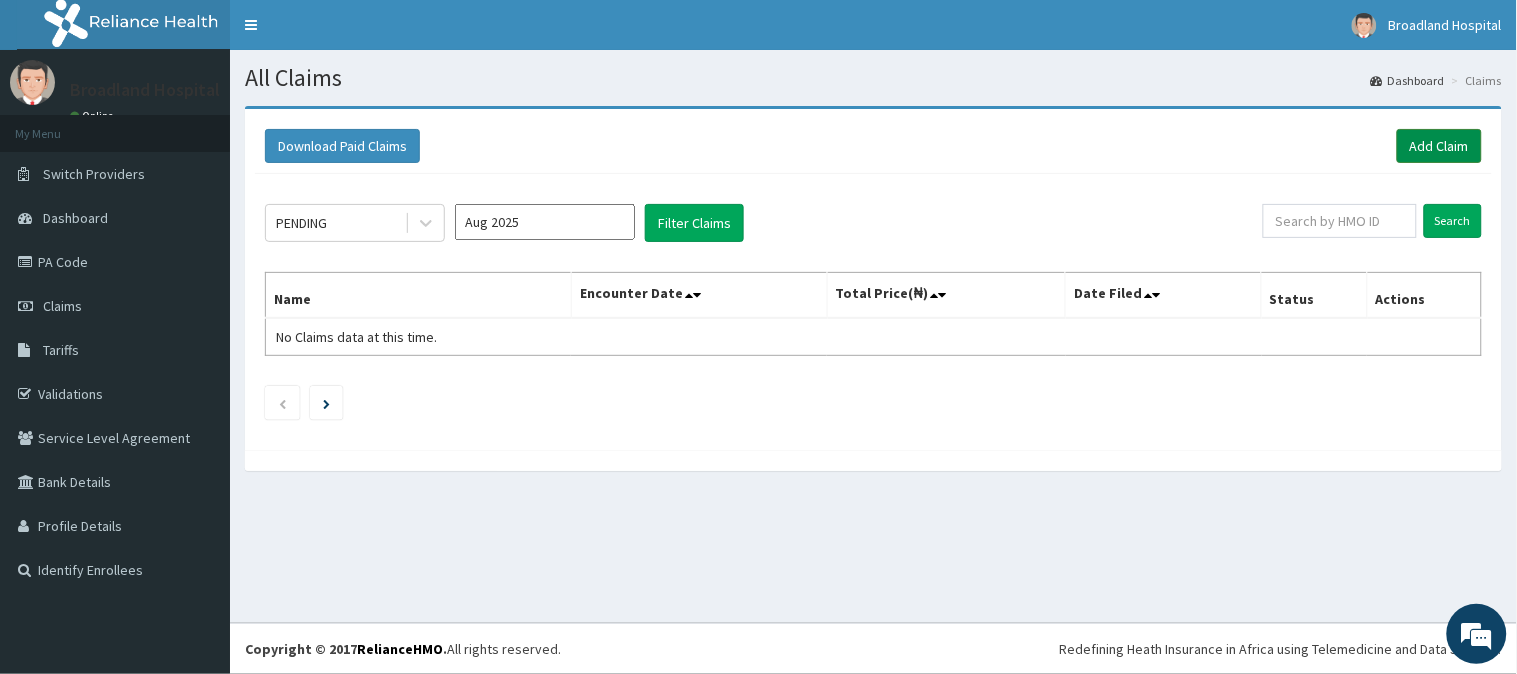 click on "Add Claim" at bounding box center [1439, 146] 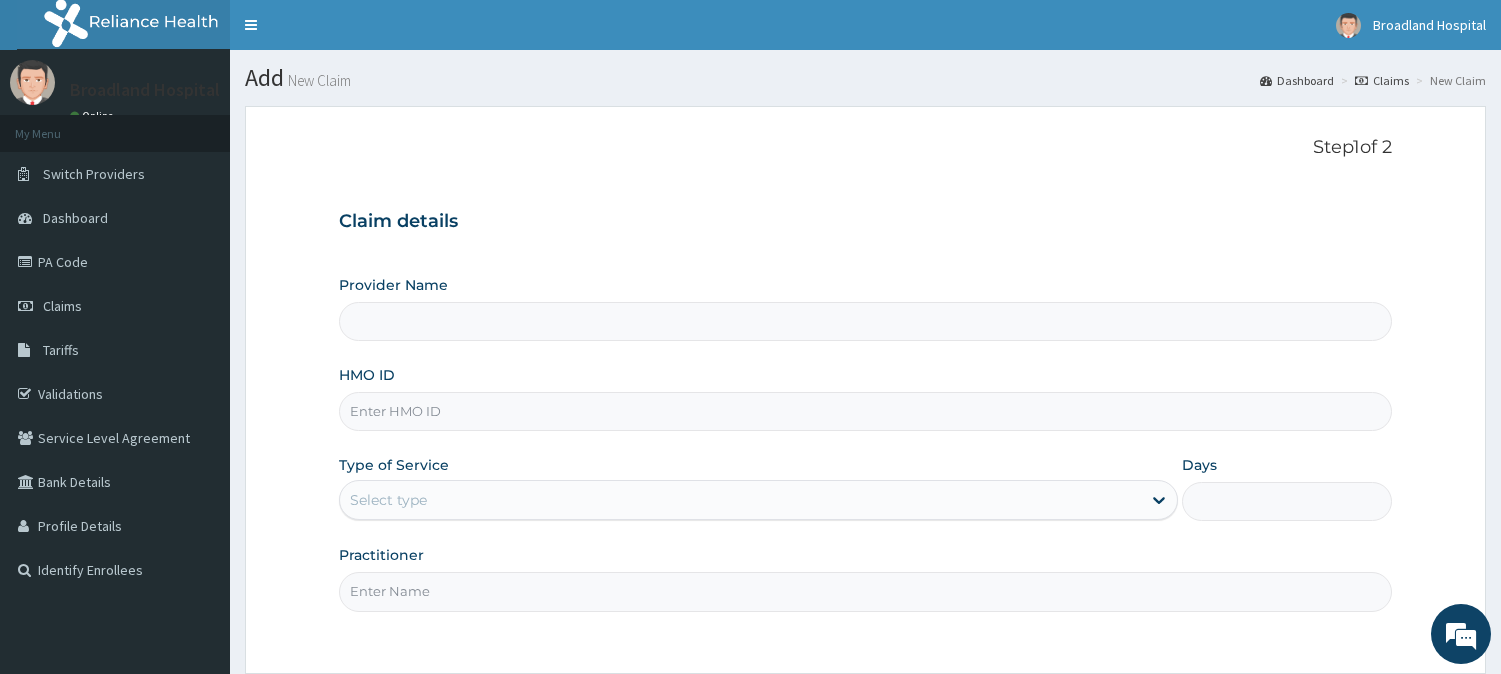 scroll, scrollTop: 0, scrollLeft: 0, axis: both 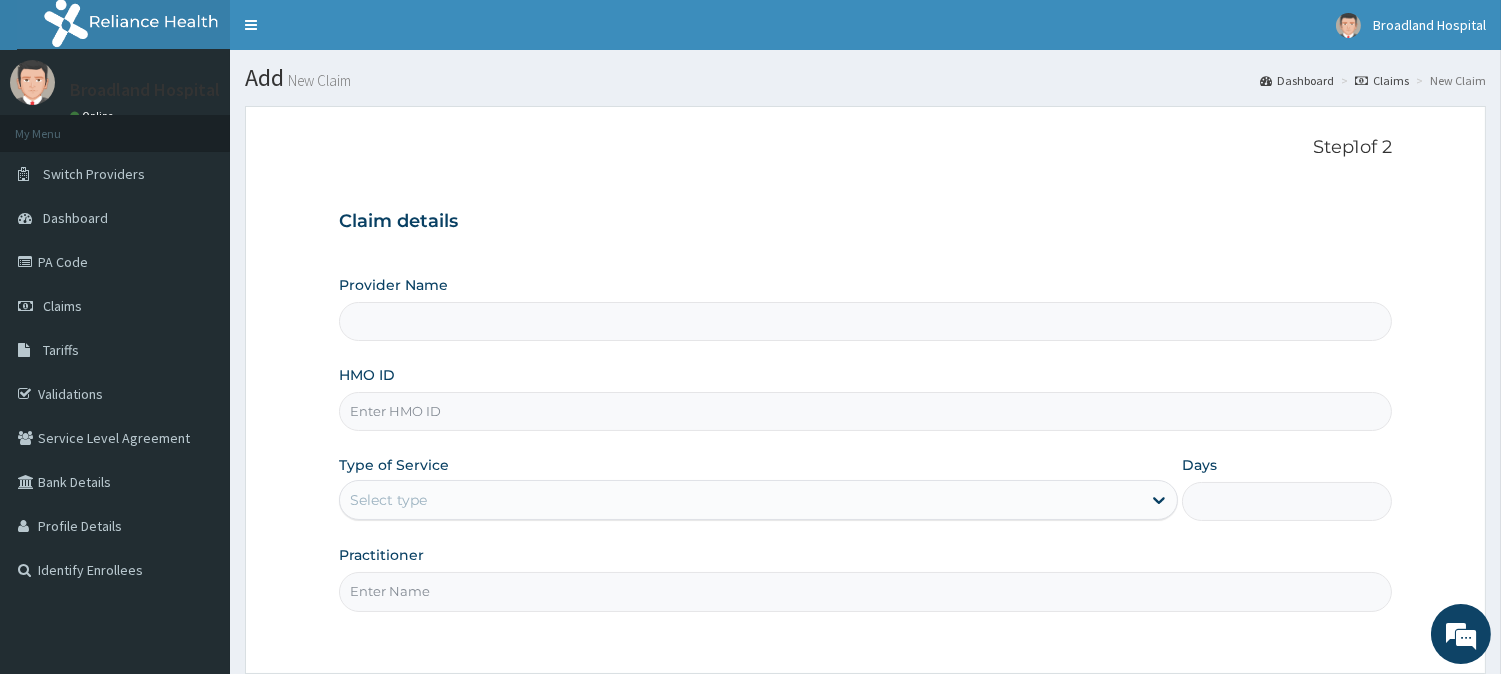 type on "Broadland Hospital" 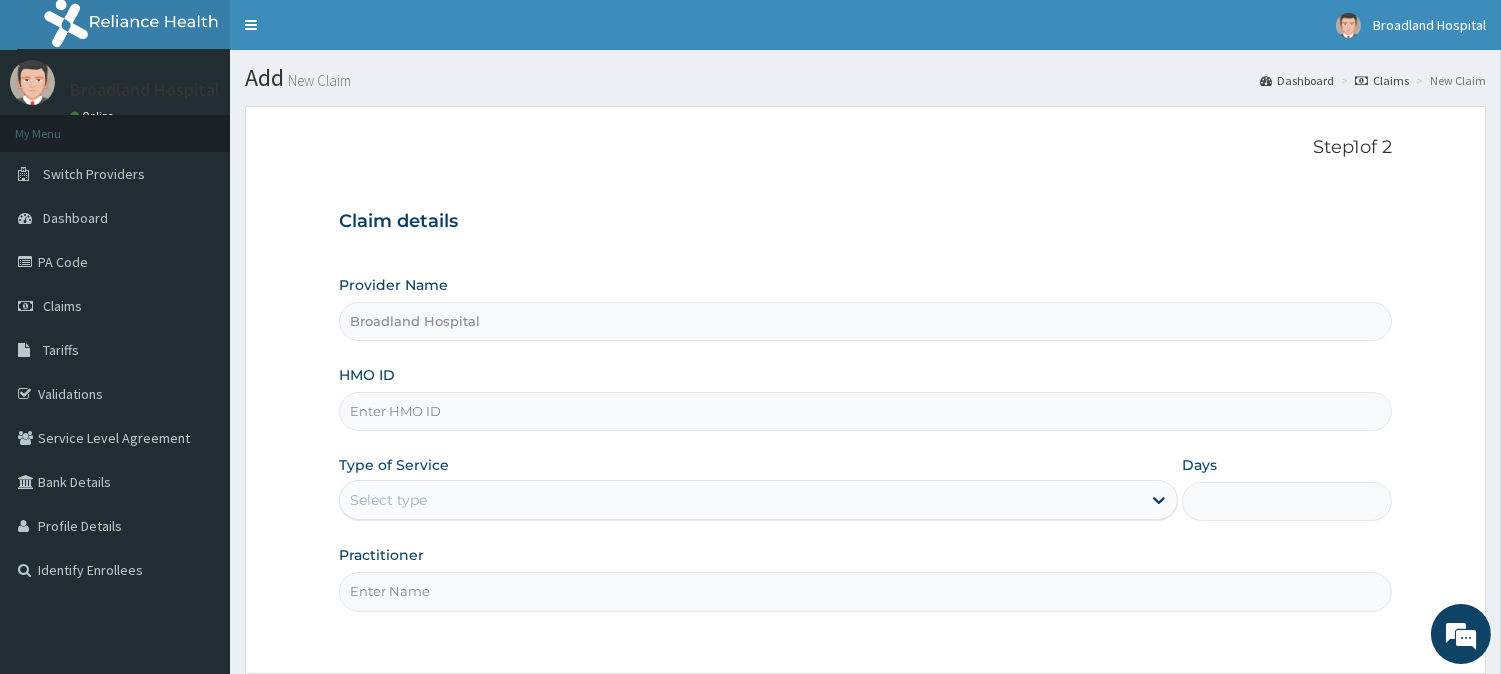 click on "HMO ID" at bounding box center (865, 411) 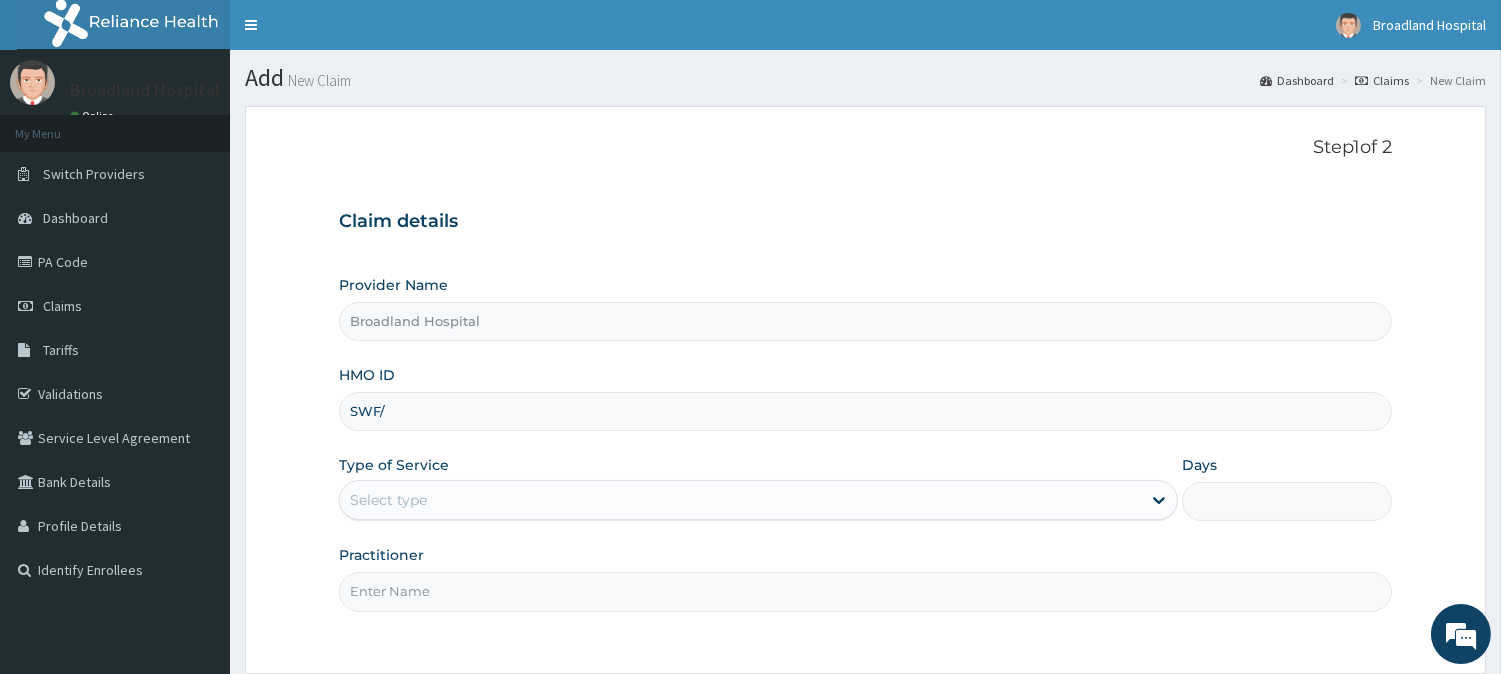 type on "SWF/10302/C" 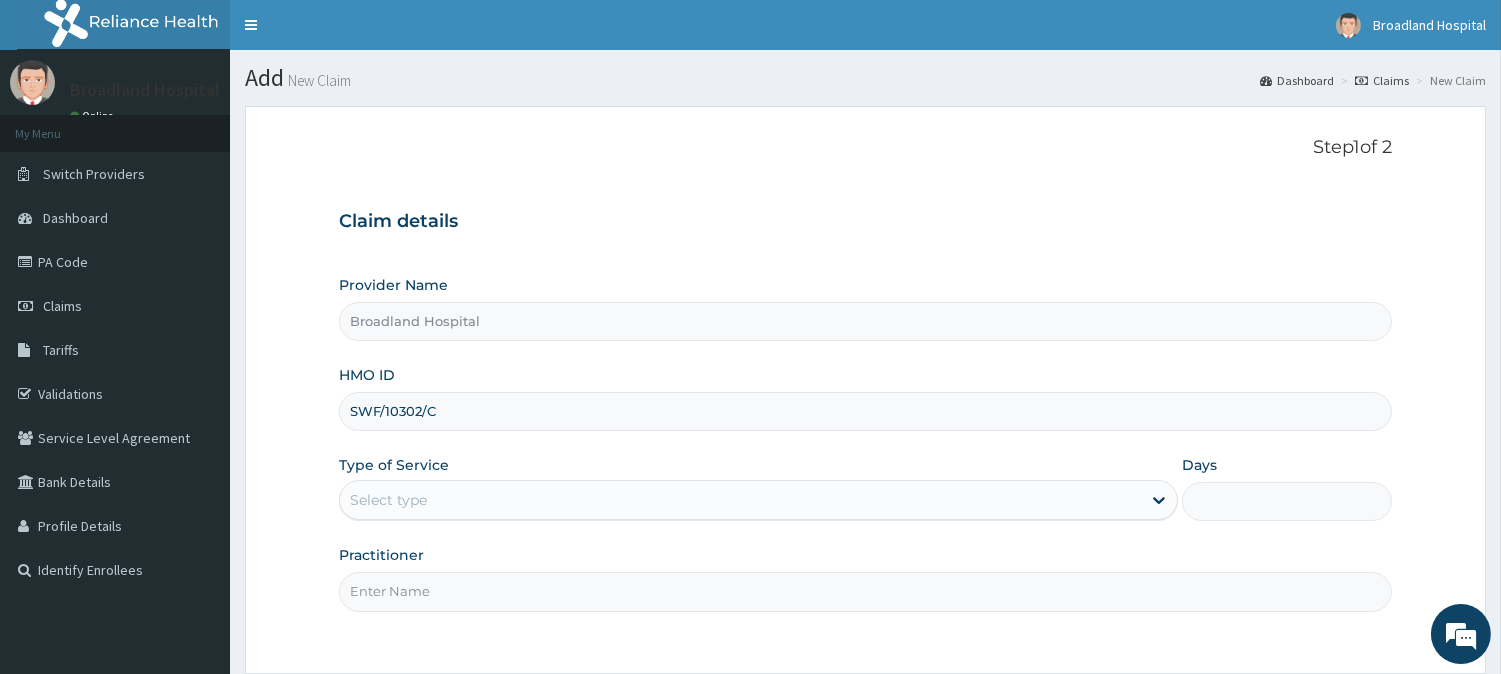 click on "Select type" at bounding box center [740, 500] 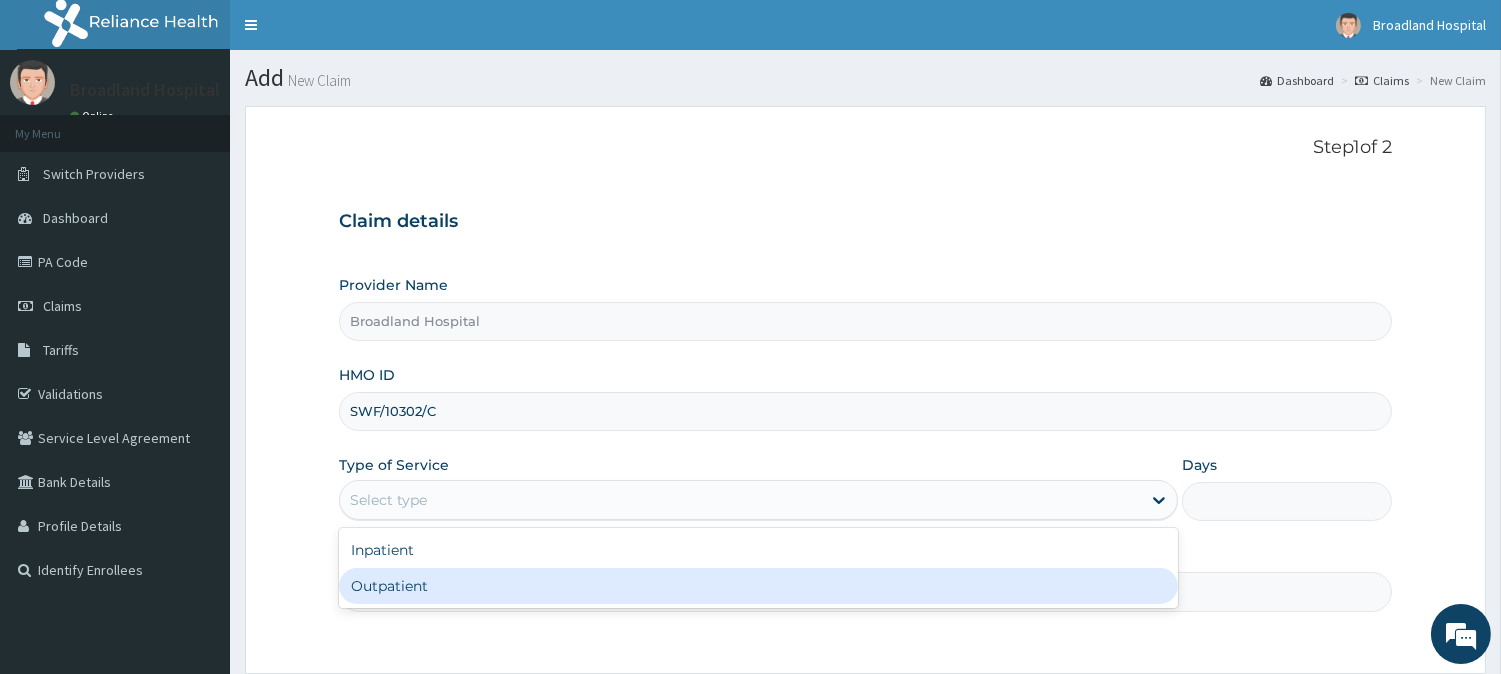 click on "Outpatient" at bounding box center (758, 586) 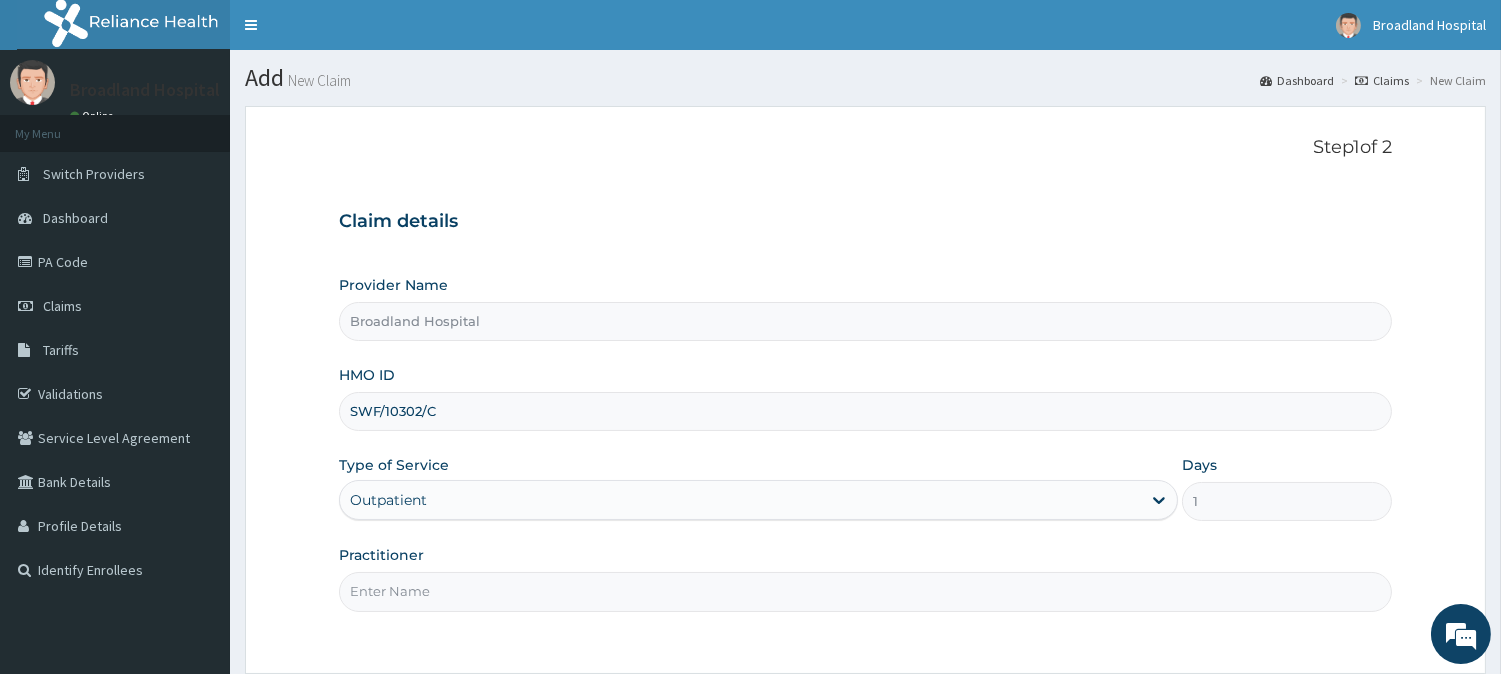 click on "Practitioner" at bounding box center [865, 591] 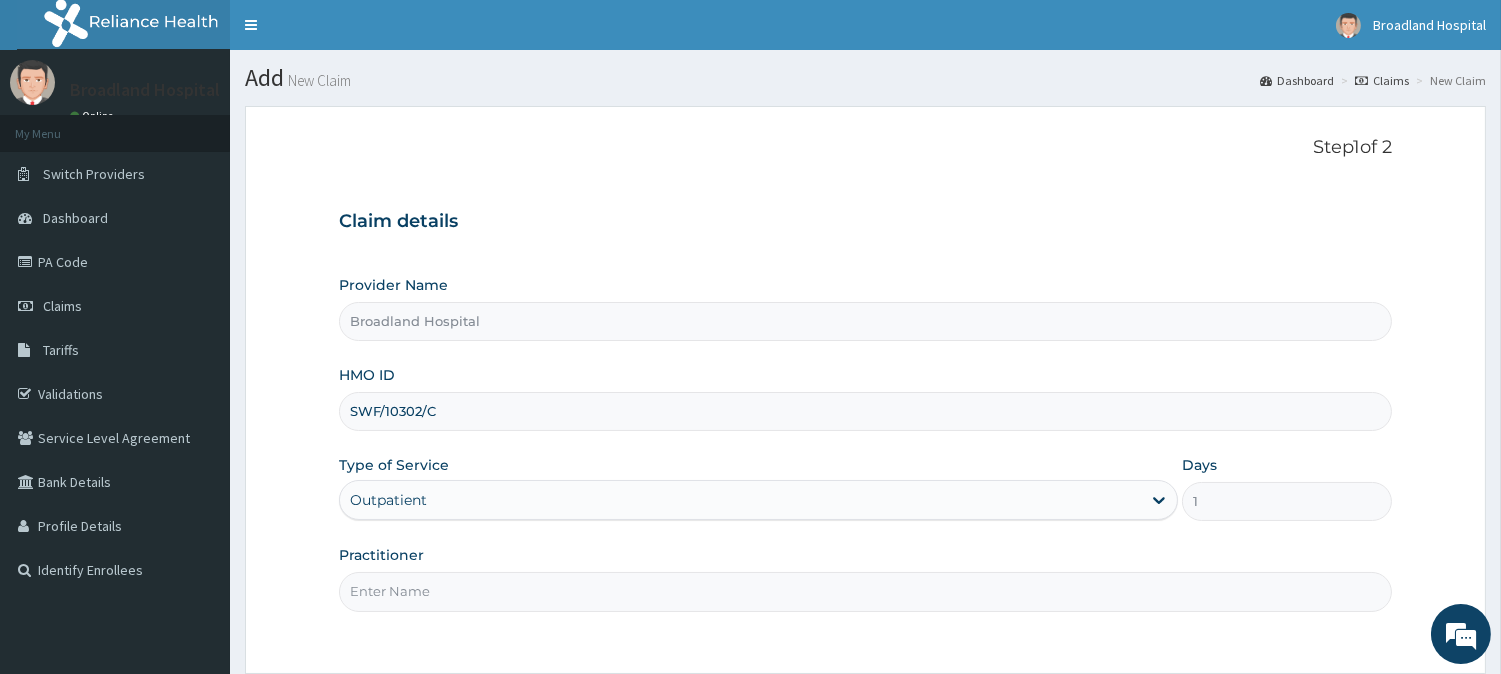 type on "DR [LAST]" 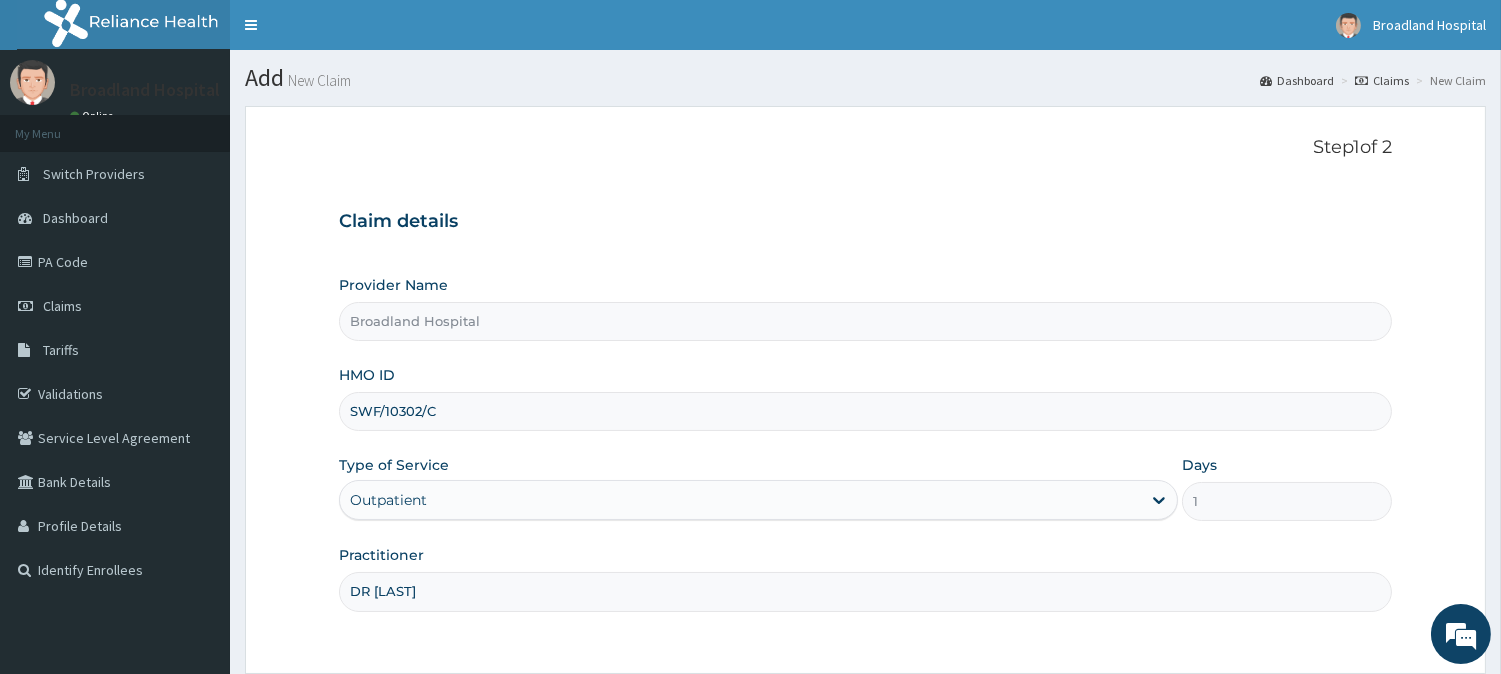scroll, scrollTop: 178, scrollLeft: 0, axis: vertical 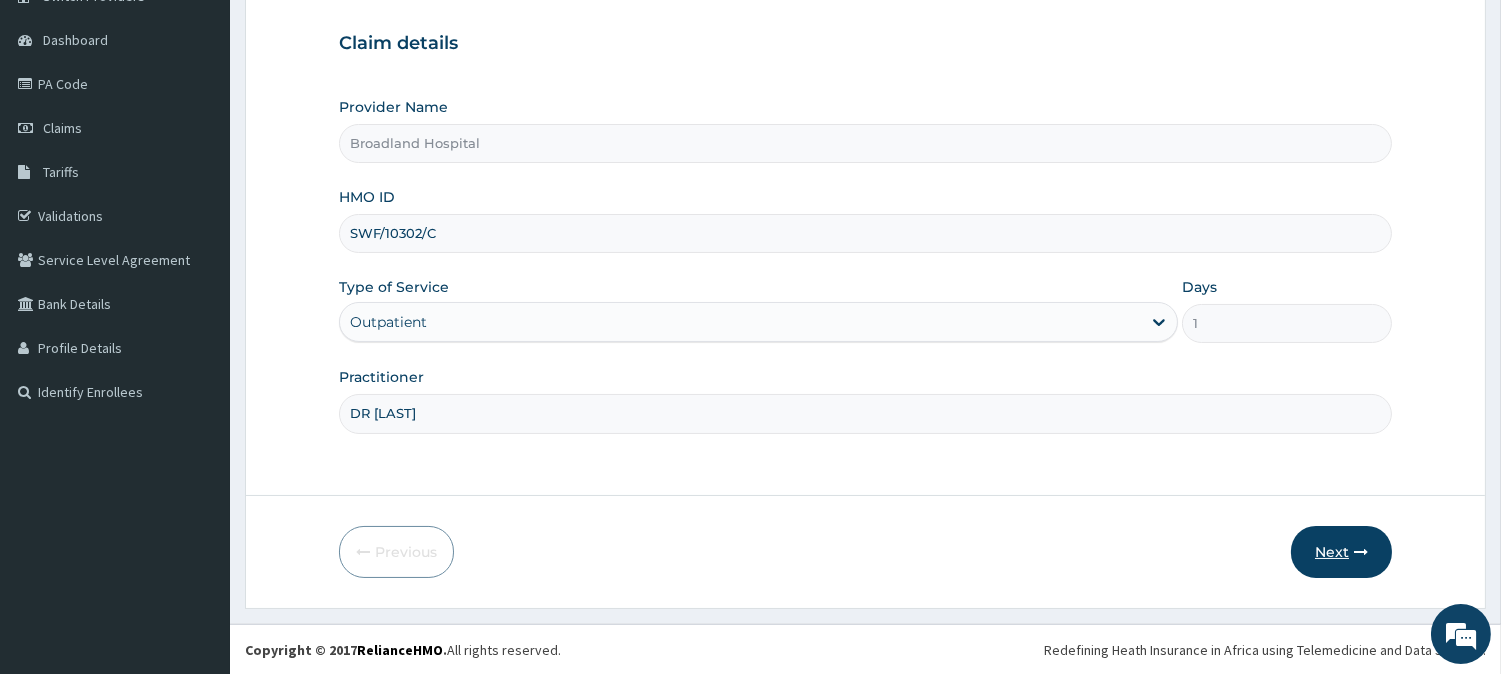 click on "Next" at bounding box center (1341, 552) 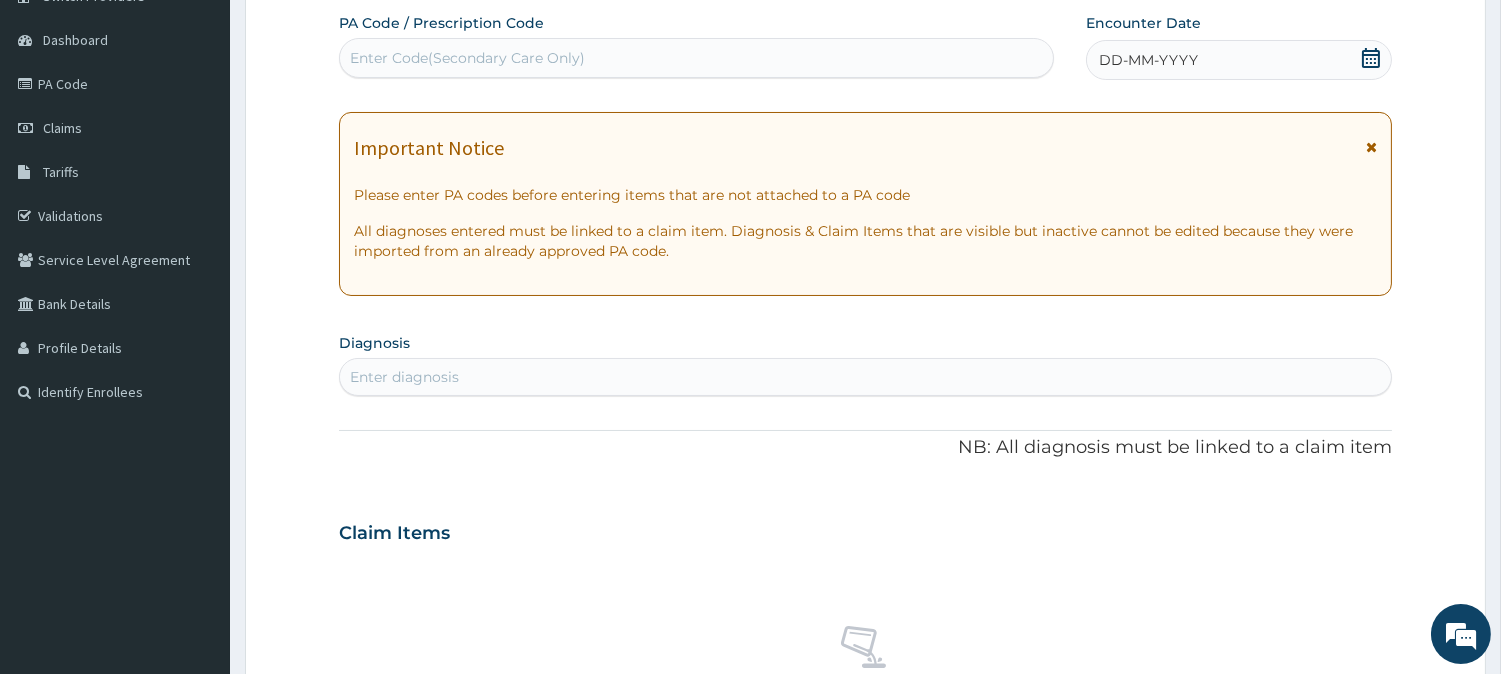 click on "DD-MM-YYYY" at bounding box center (1239, 60) 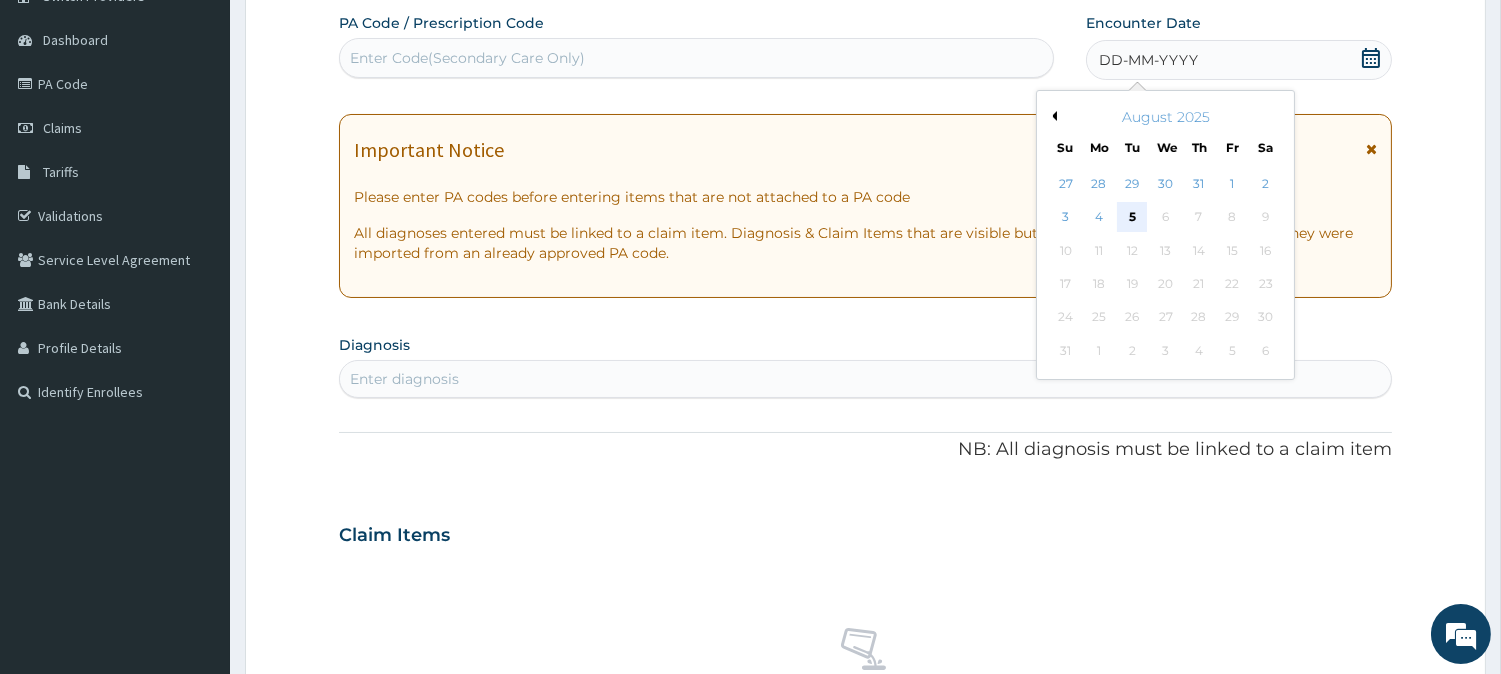 click on "5" at bounding box center [1132, 218] 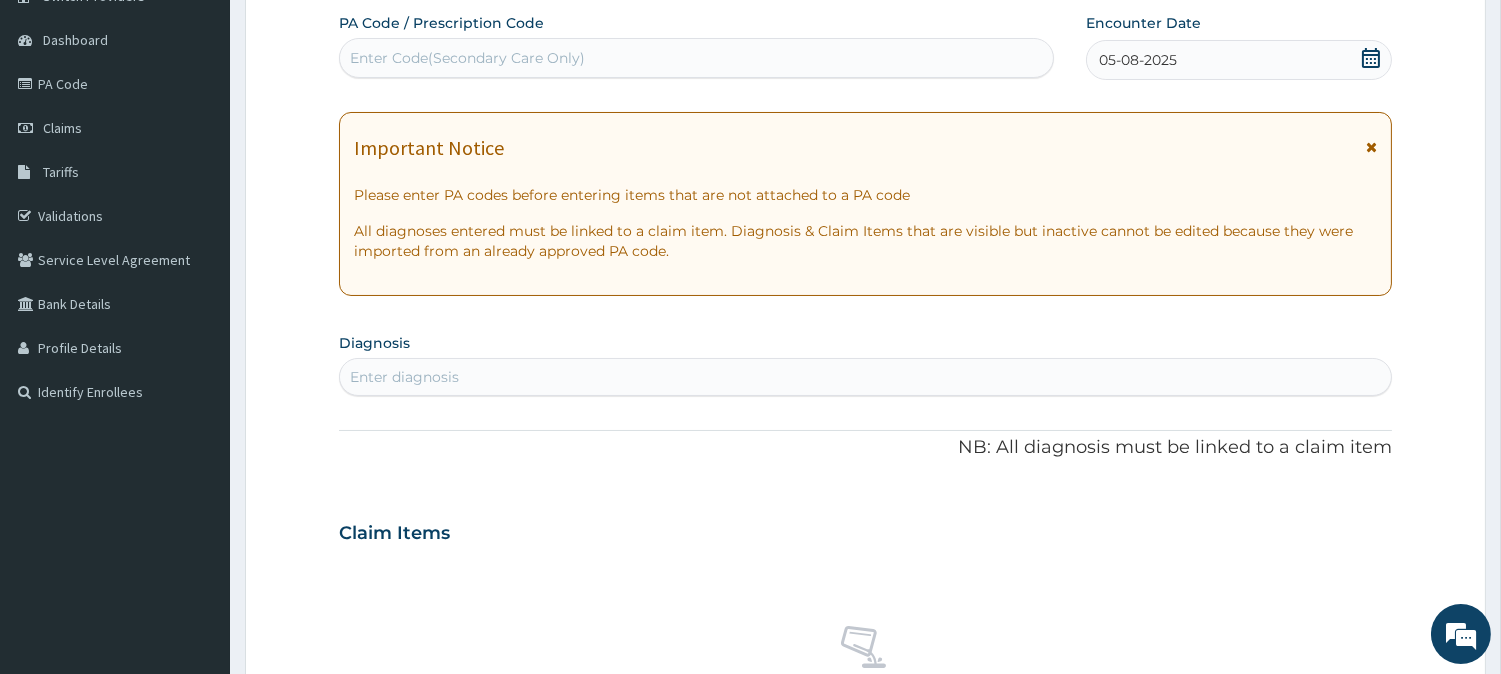 click on "Enter diagnosis" at bounding box center (865, 377) 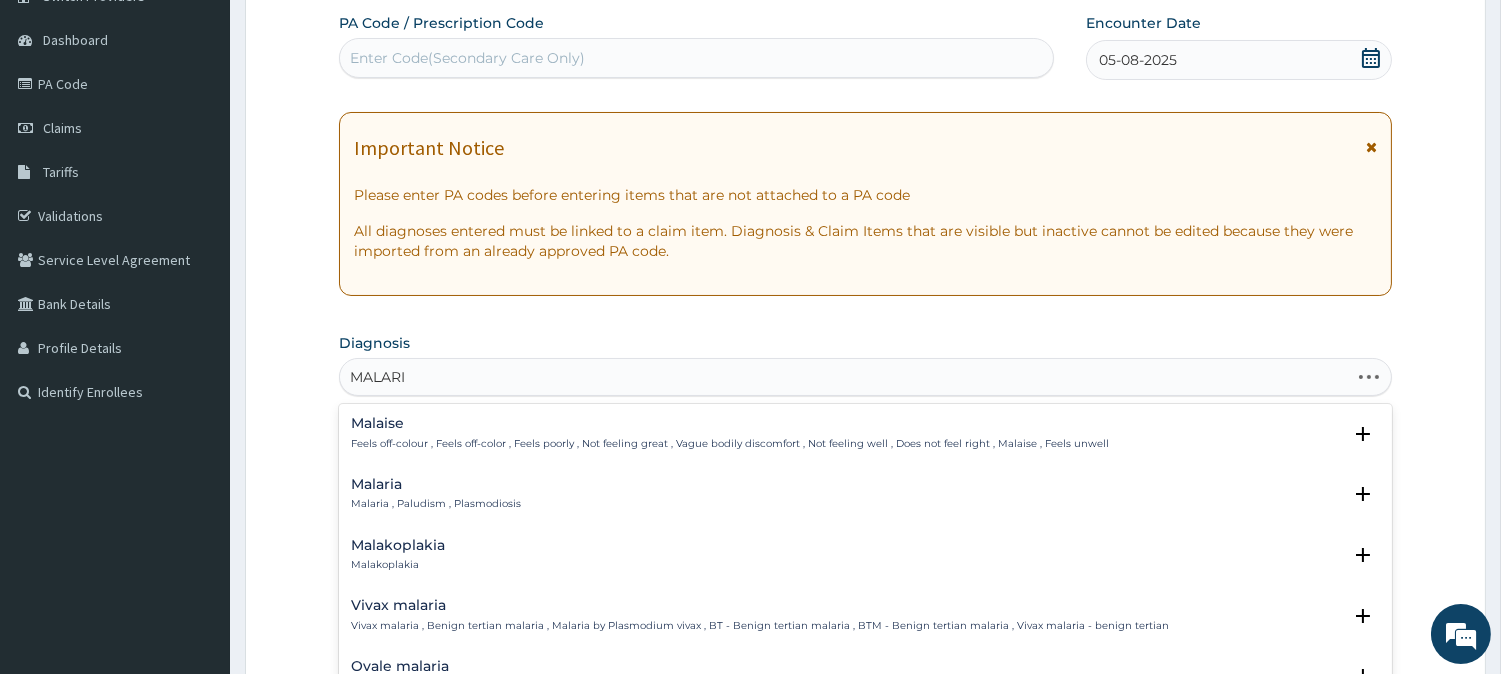 type on "MALARIA" 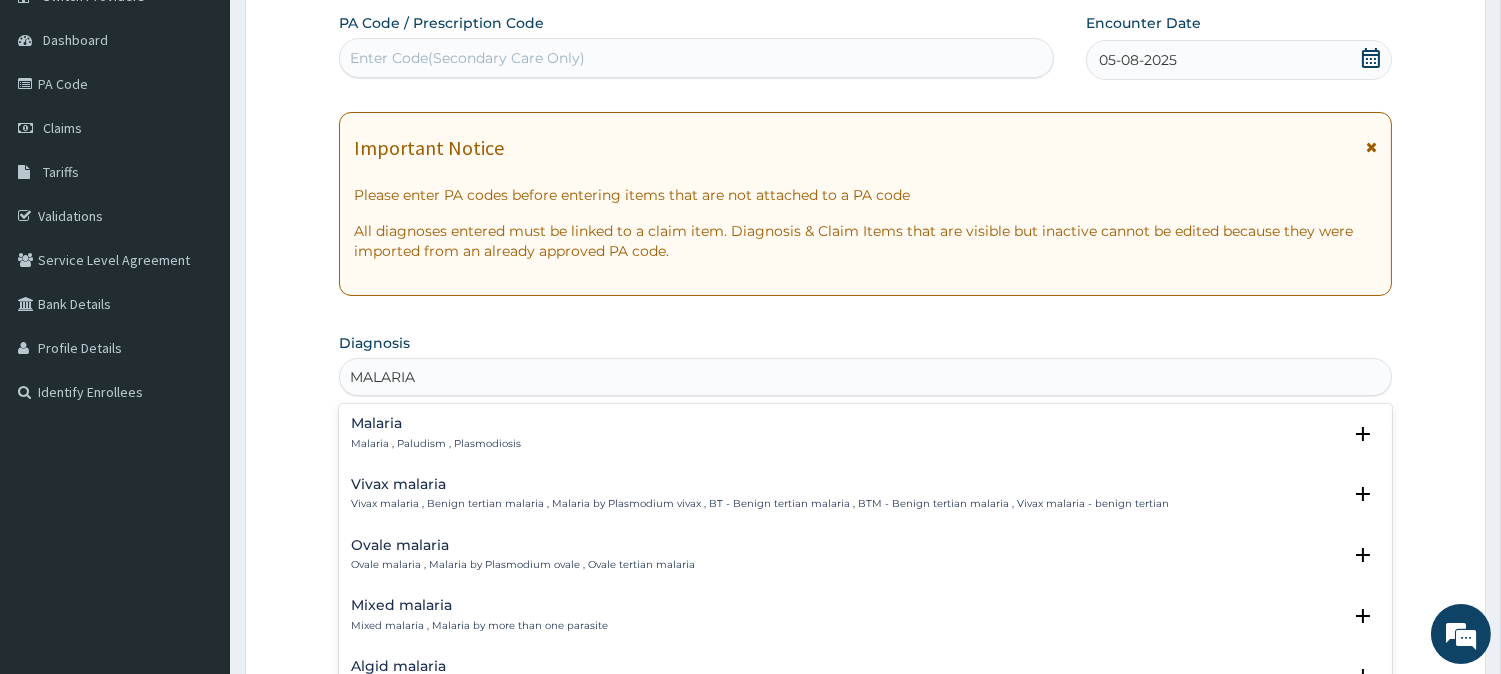 click on "Malaria , Paludism , Plasmodiosis" at bounding box center (436, 444) 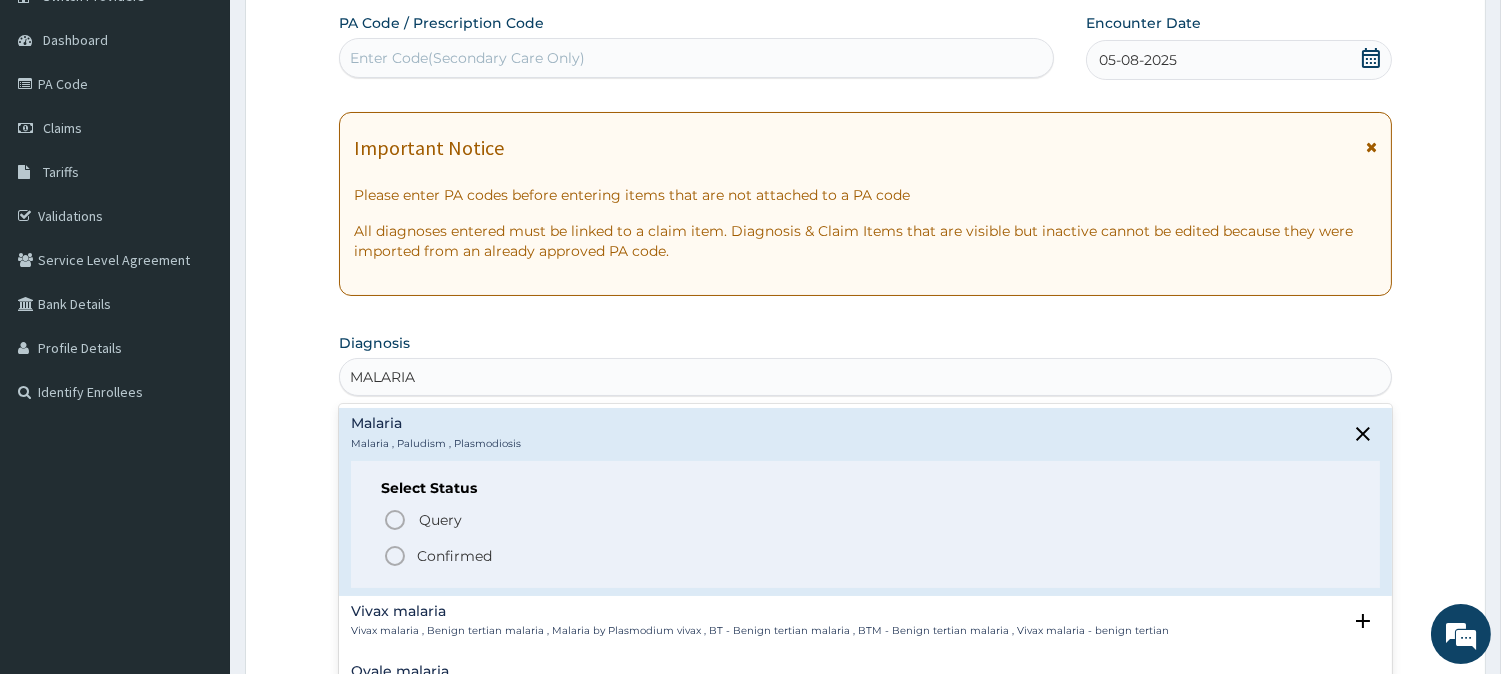 click 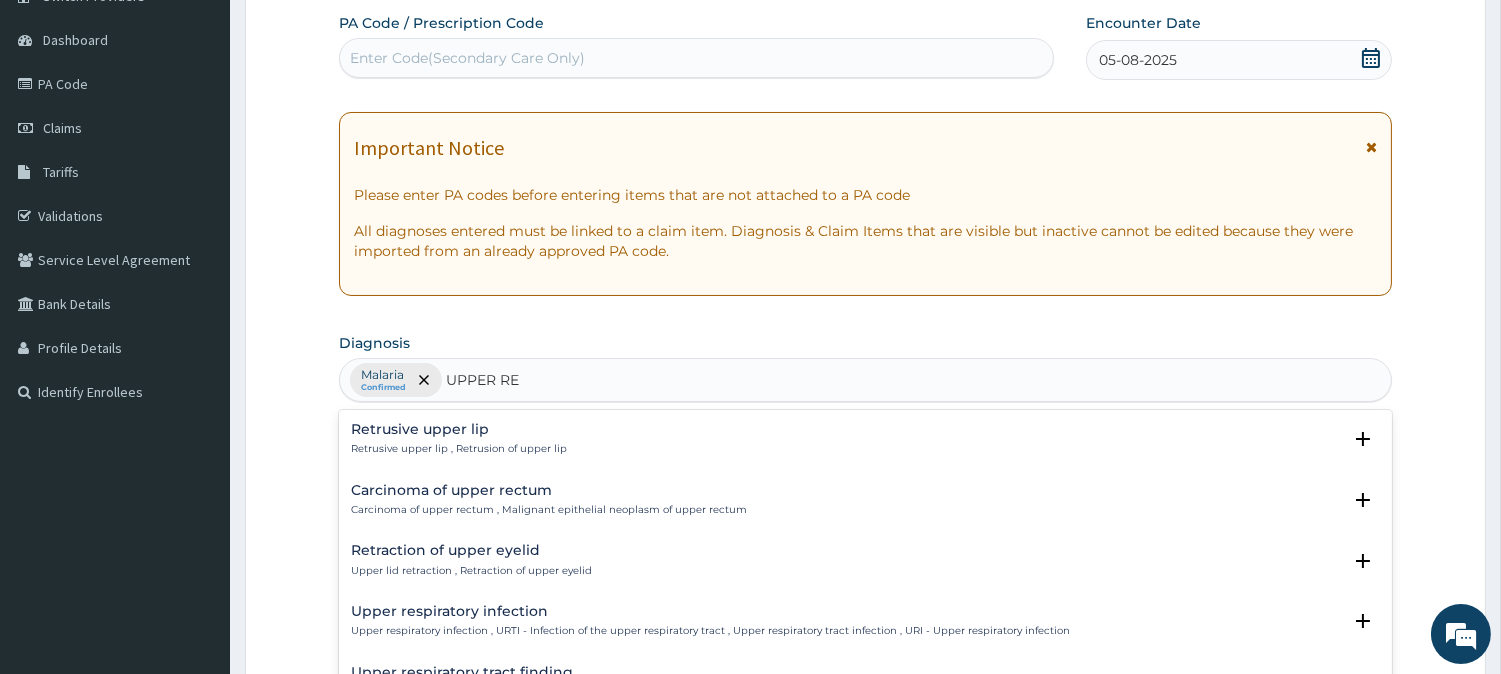 type on "UPPER RES" 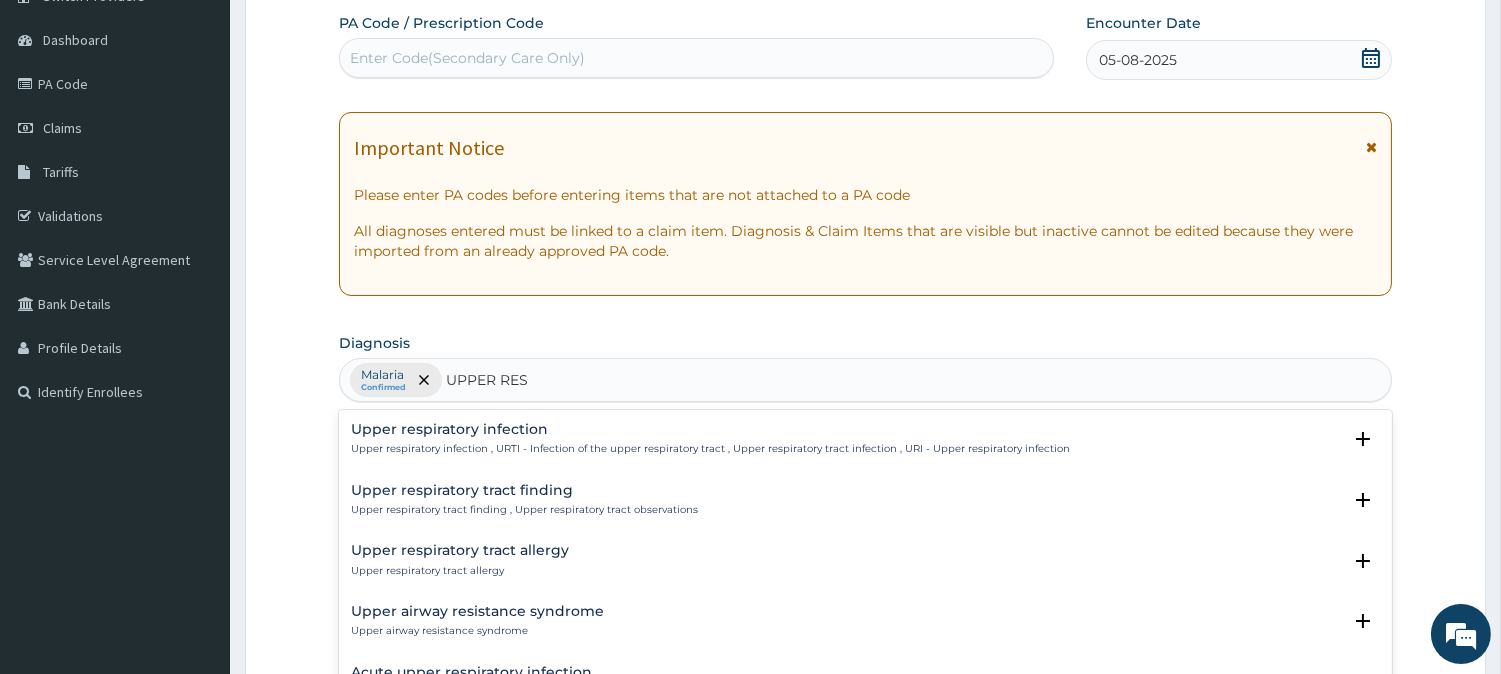 click on "Upper respiratory infection" at bounding box center [710, 429] 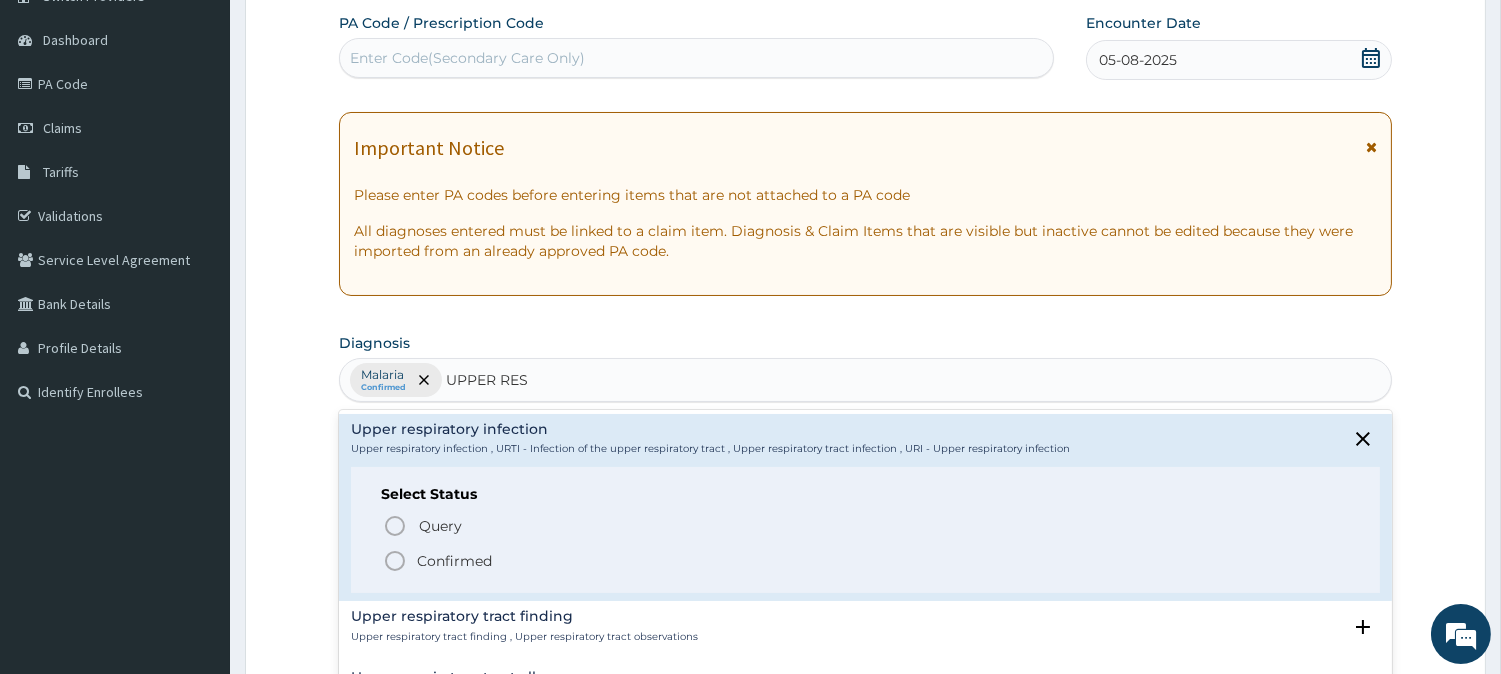 click 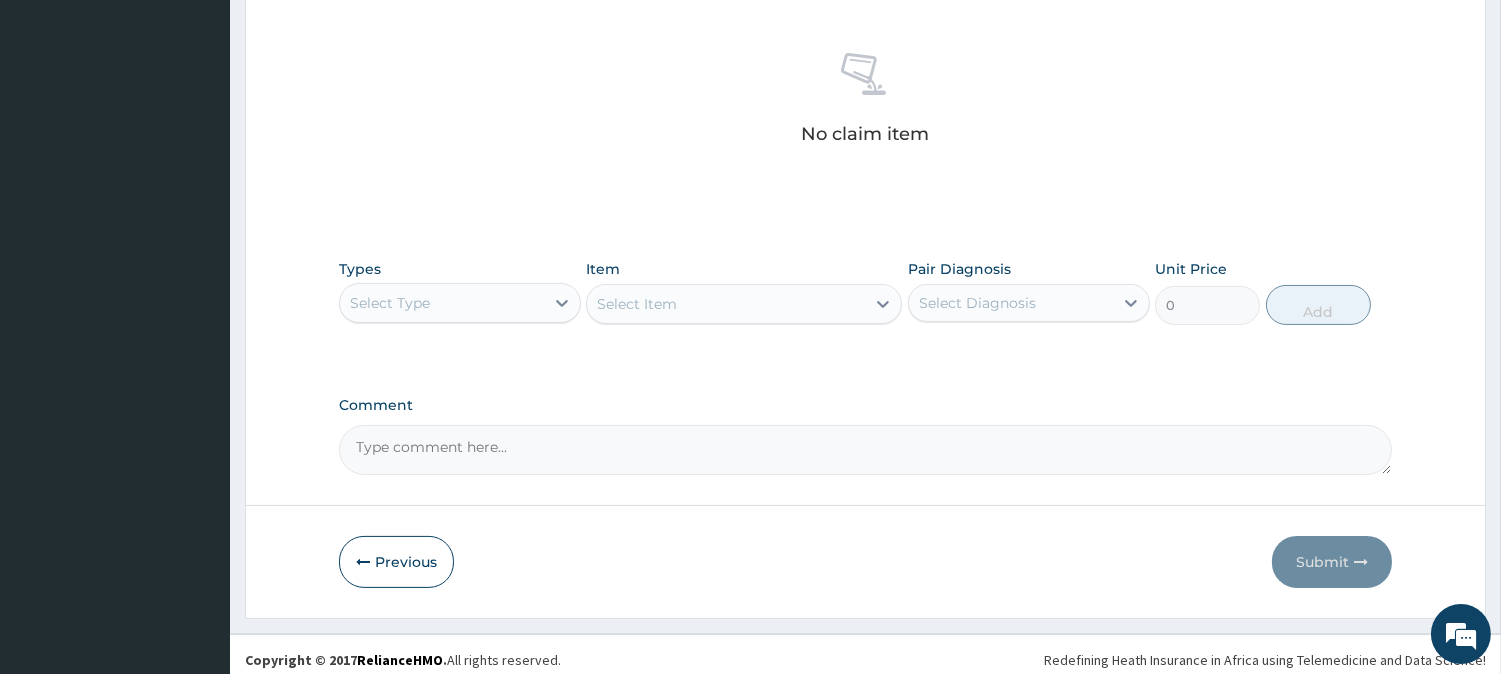 scroll, scrollTop: 767, scrollLeft: 0, axis: vertical 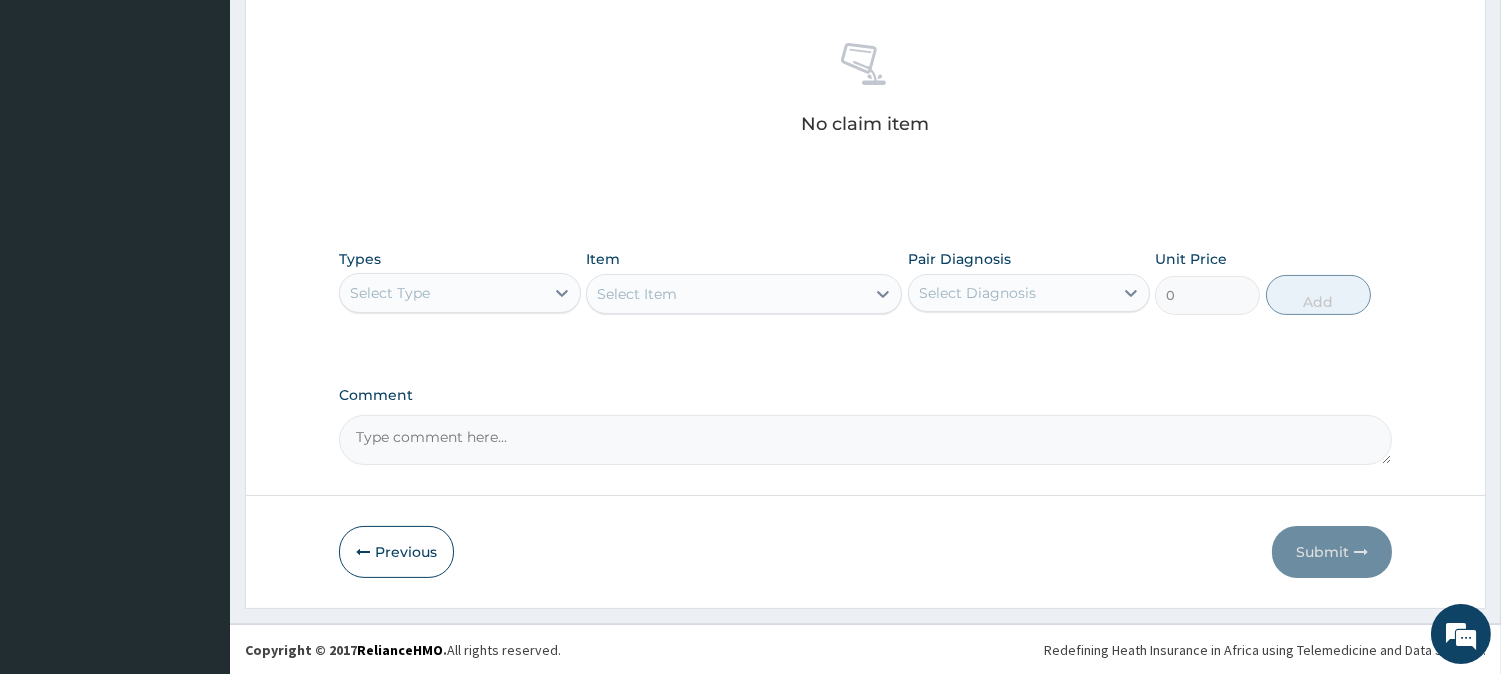 click on "Select Type" at bounding box center [442, 293] 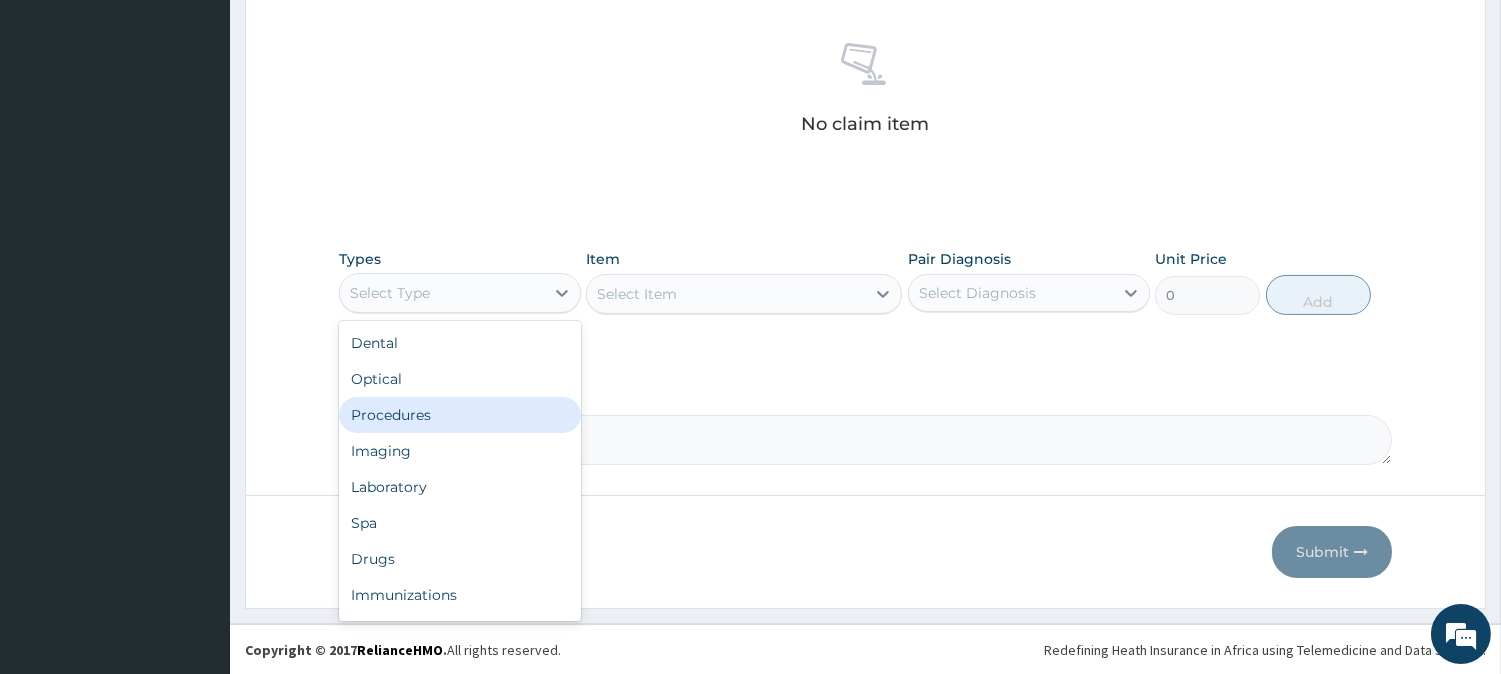 click on "Procedures" at bounding box center [460, 415] 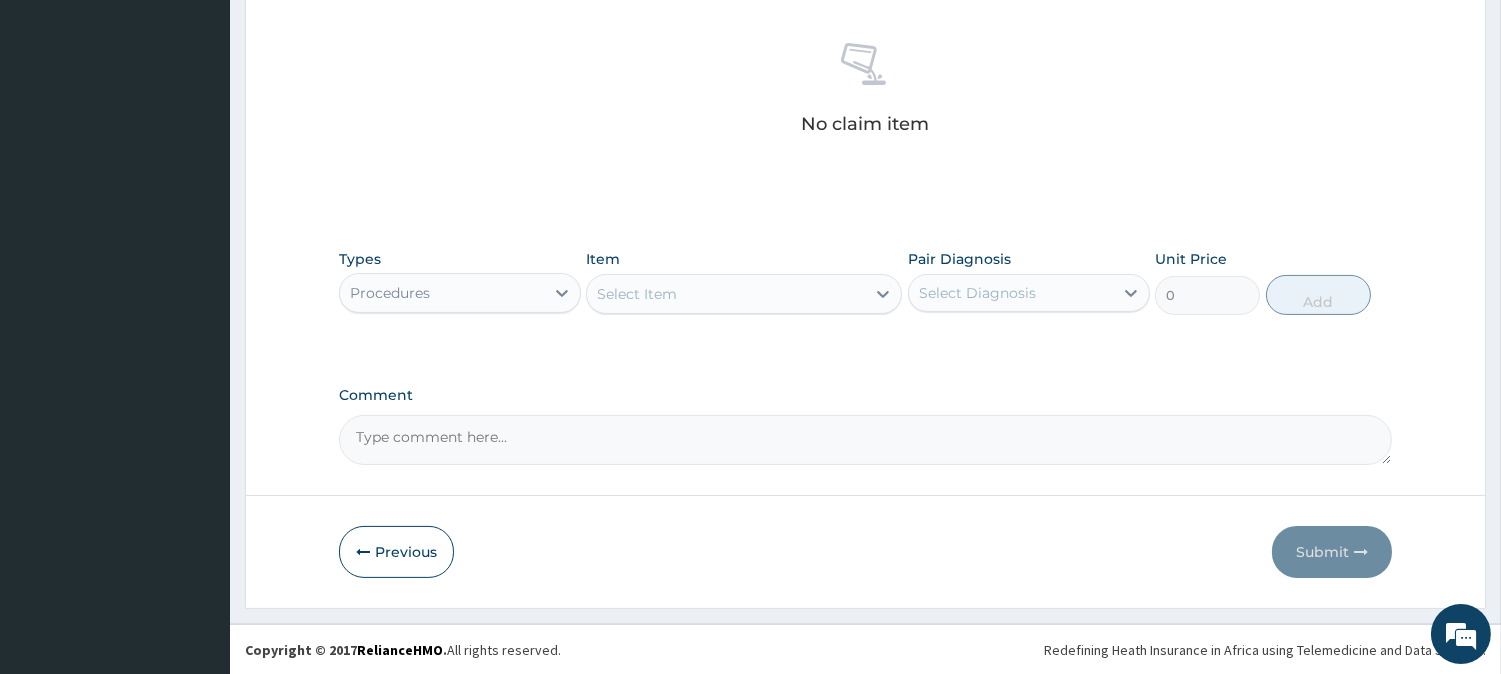 click on "Select Item" at bounding box center [726, 294] 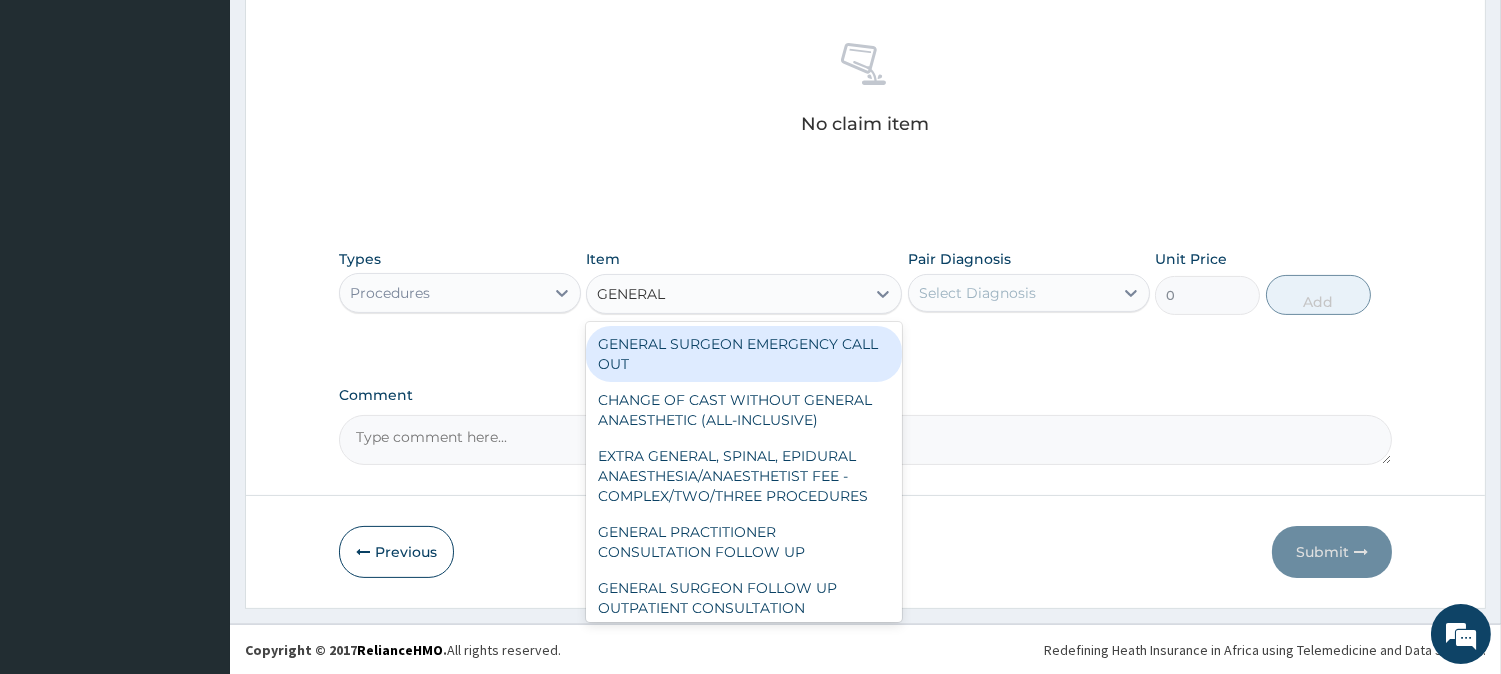 type on "GENERAL P" 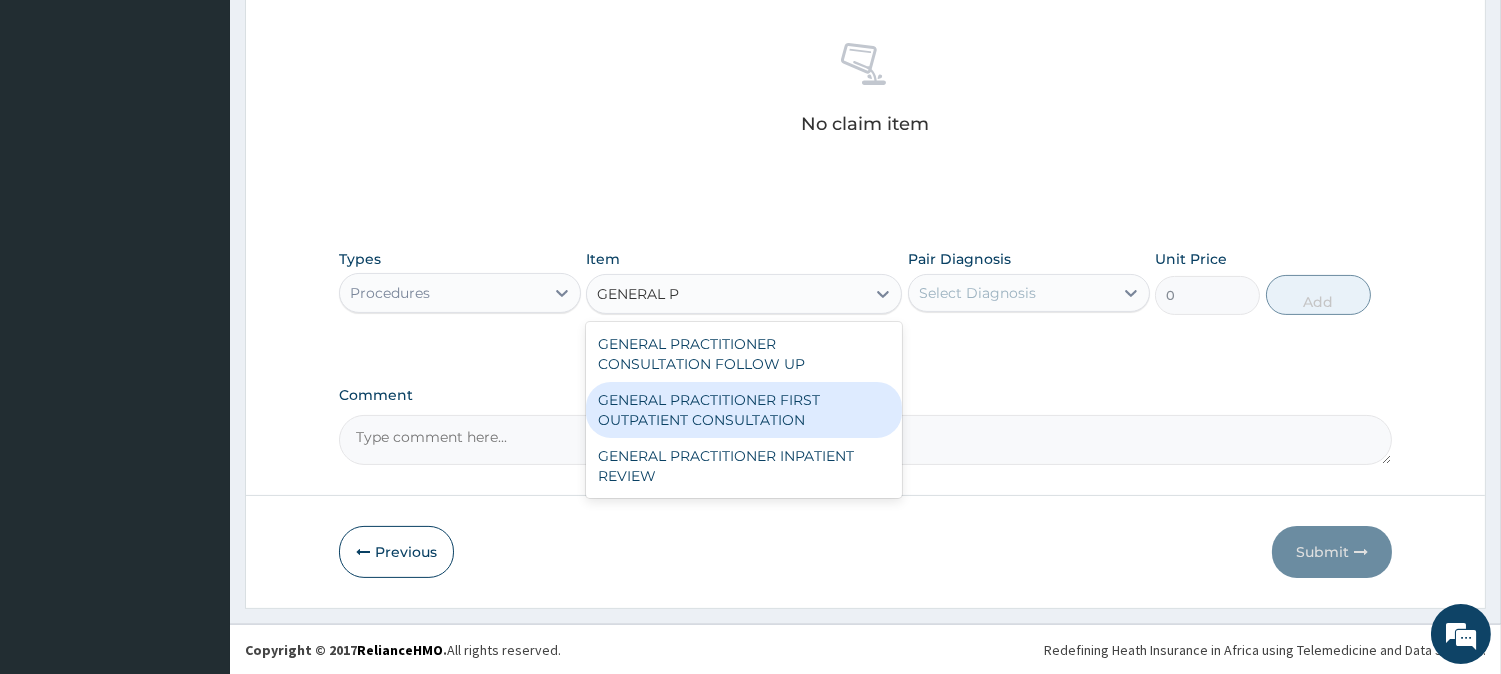 click on "GENERAL PRACTITIONER FIRST OUTPATIENT CONSULTATION" at bounding box center (744, 410) 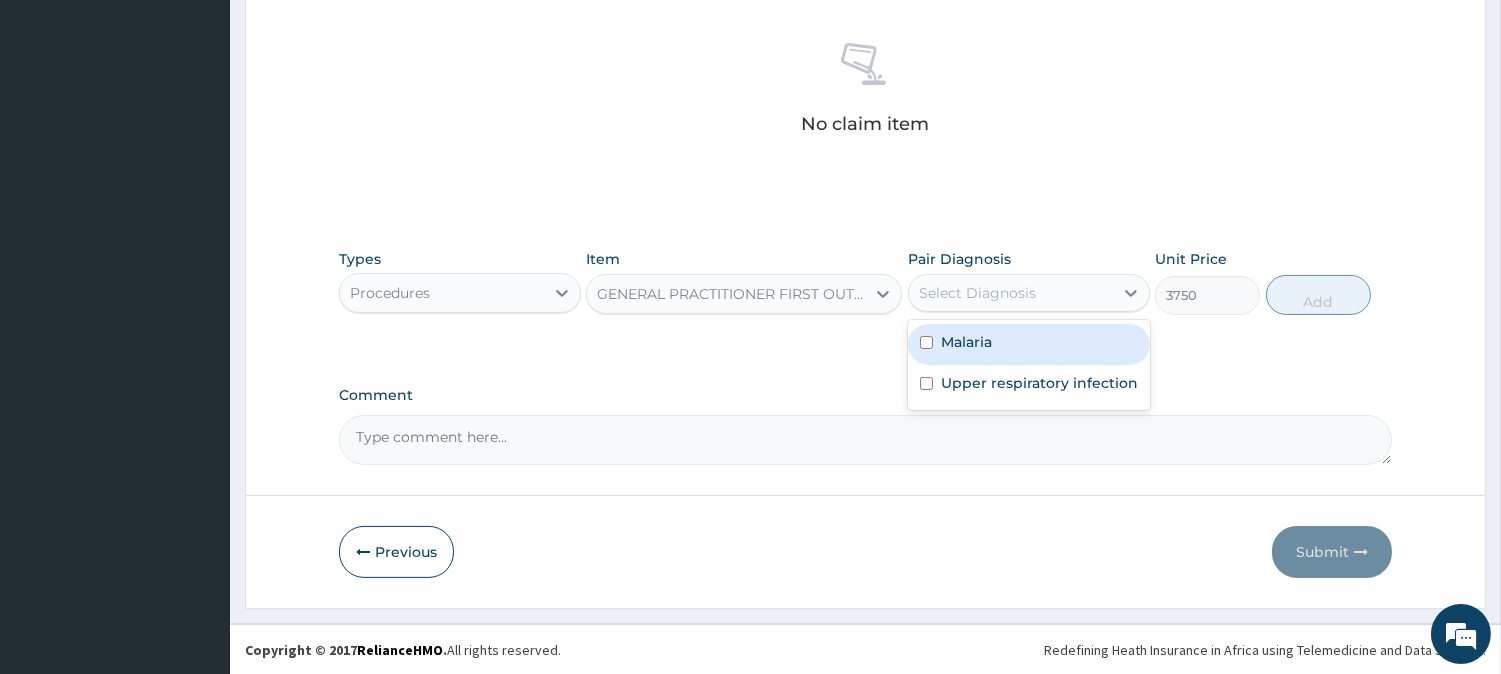 click on "Select Diagnosis" at bounding box center [1011, 293] 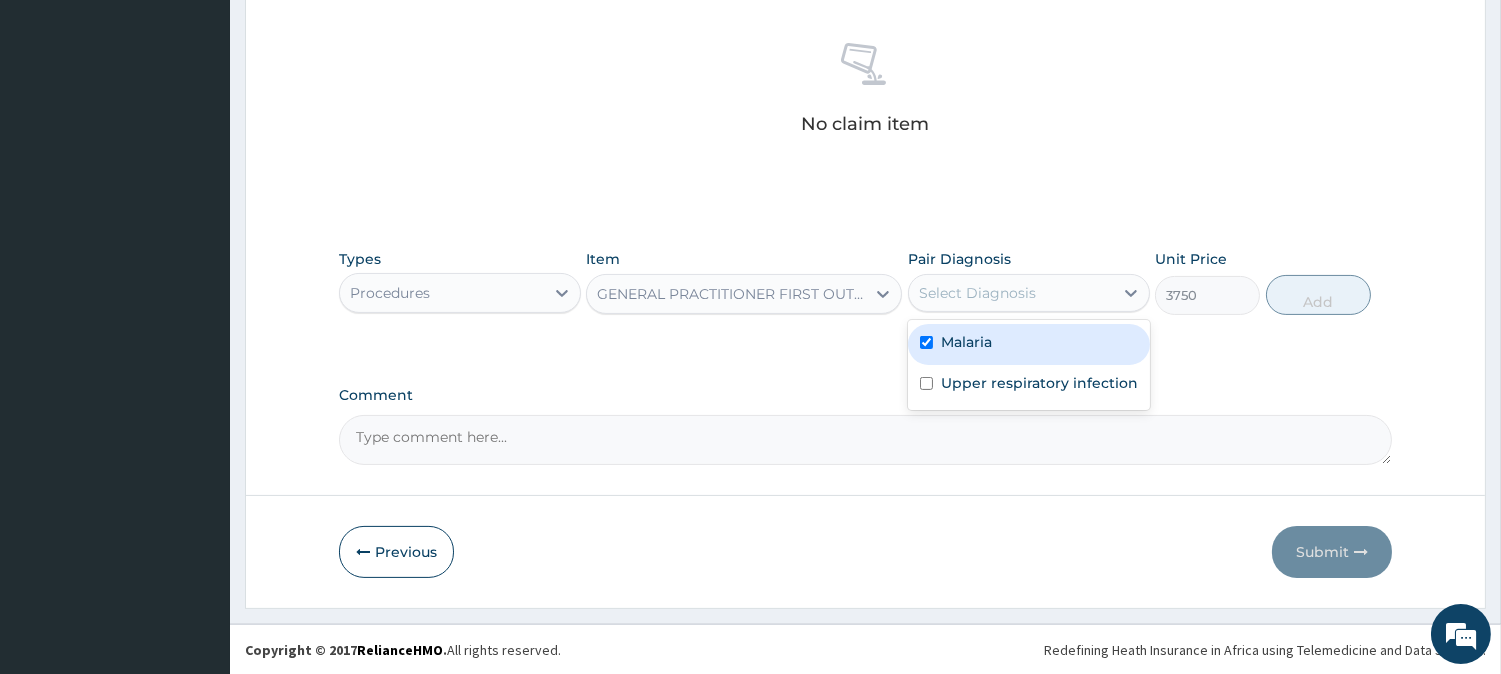 checkbox on "true" 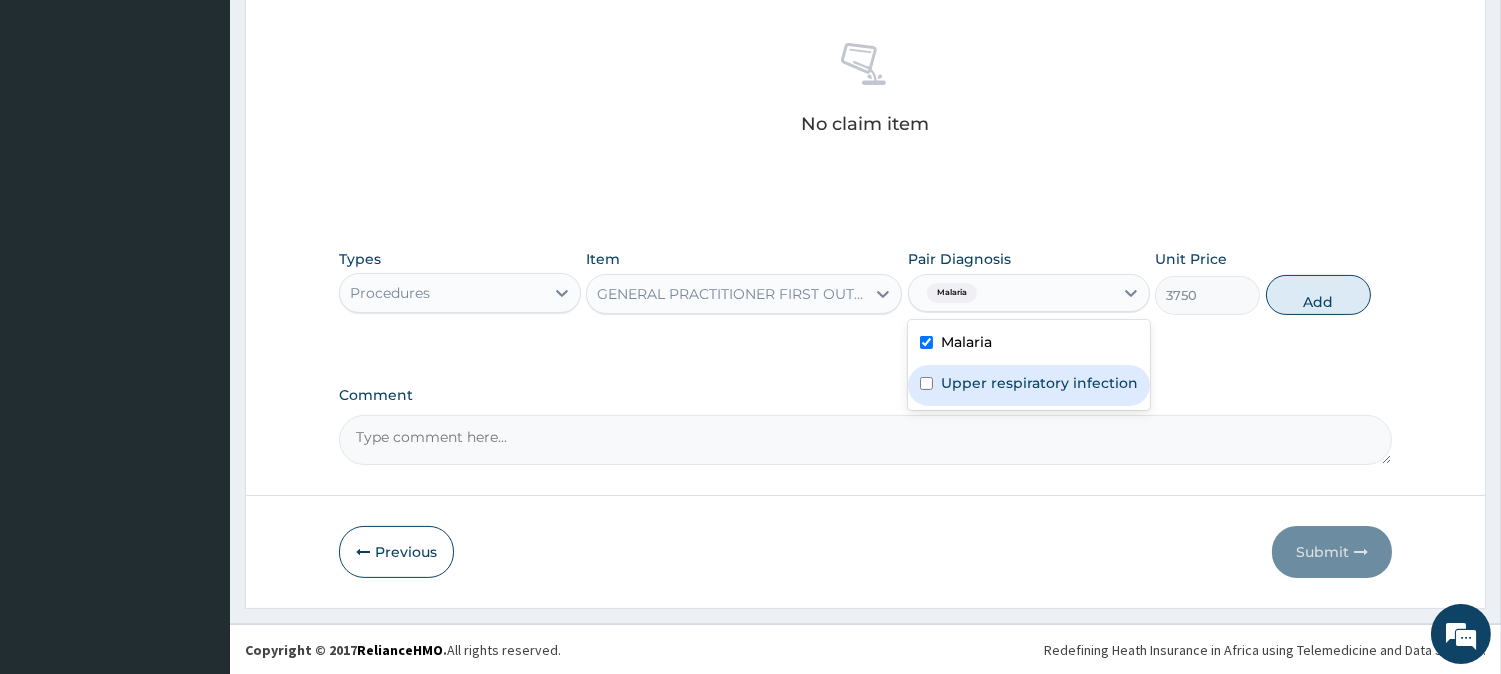 click on "Upper respiratory infection" at bounding box center (1039, 383) 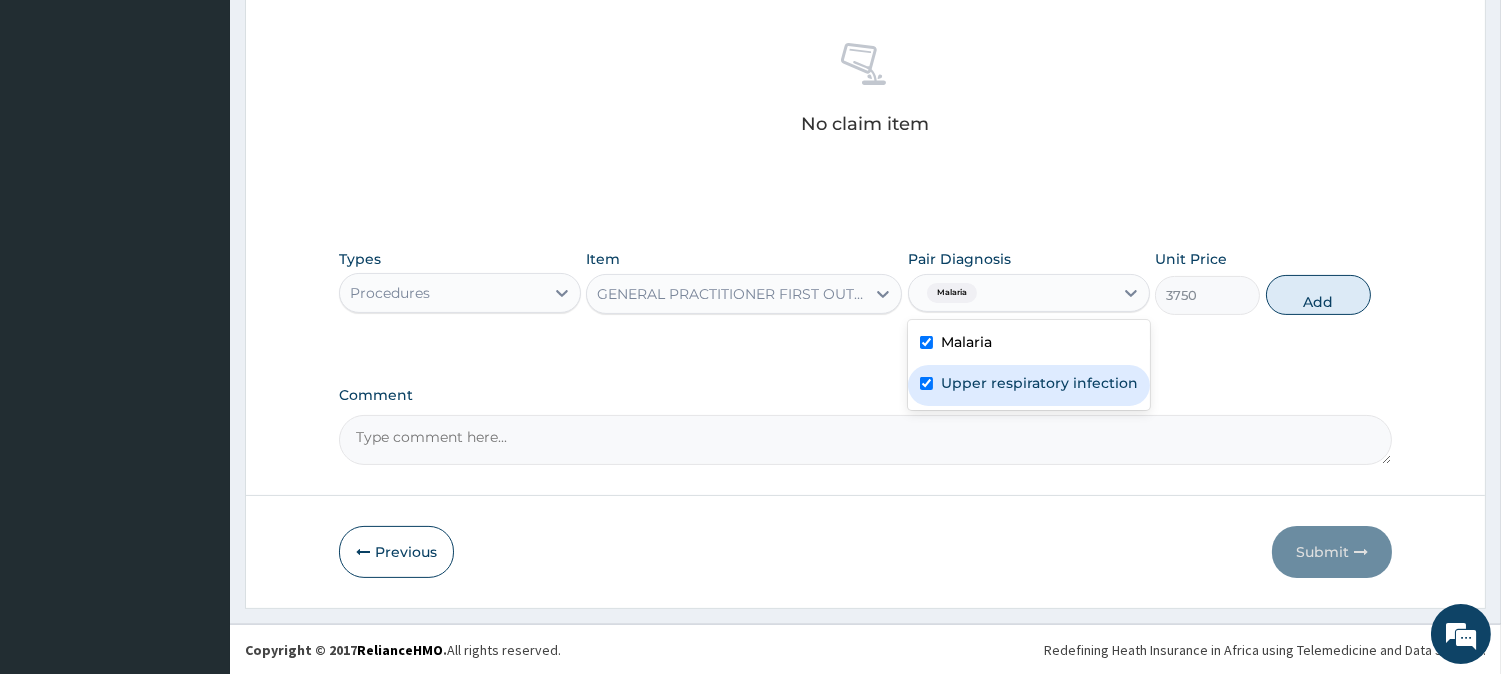 checkbox on "true" 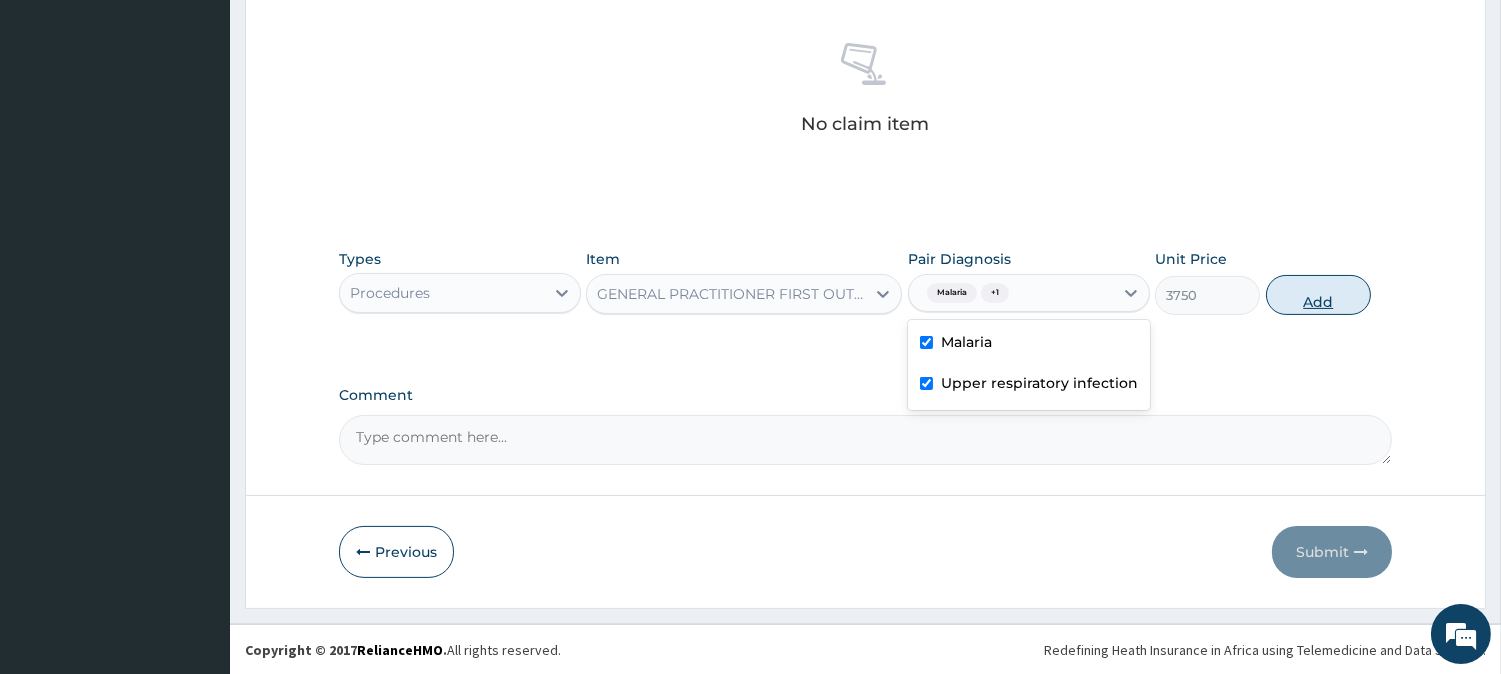 click on "Add" at bounding box center (1318, 295) 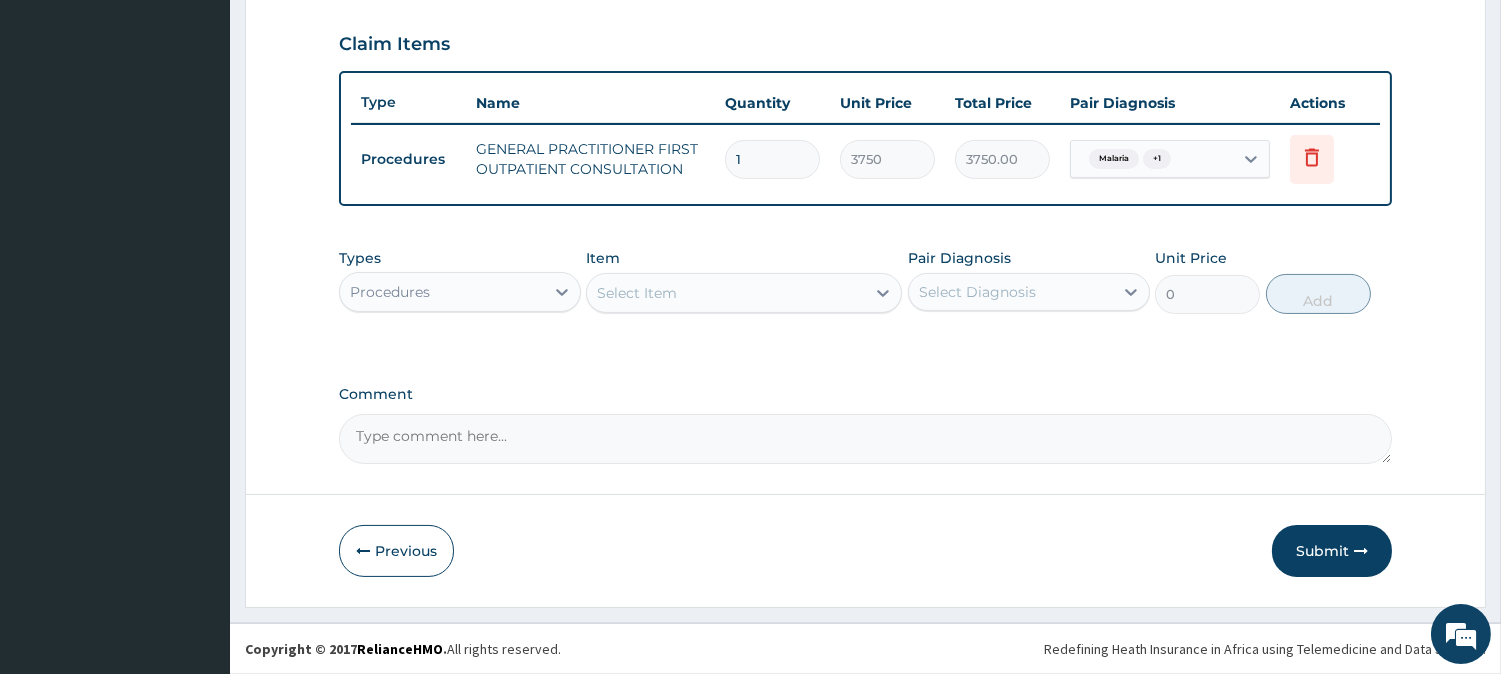 scroll, scrollTop: 671, scrollLeft: 0, axis: vertical 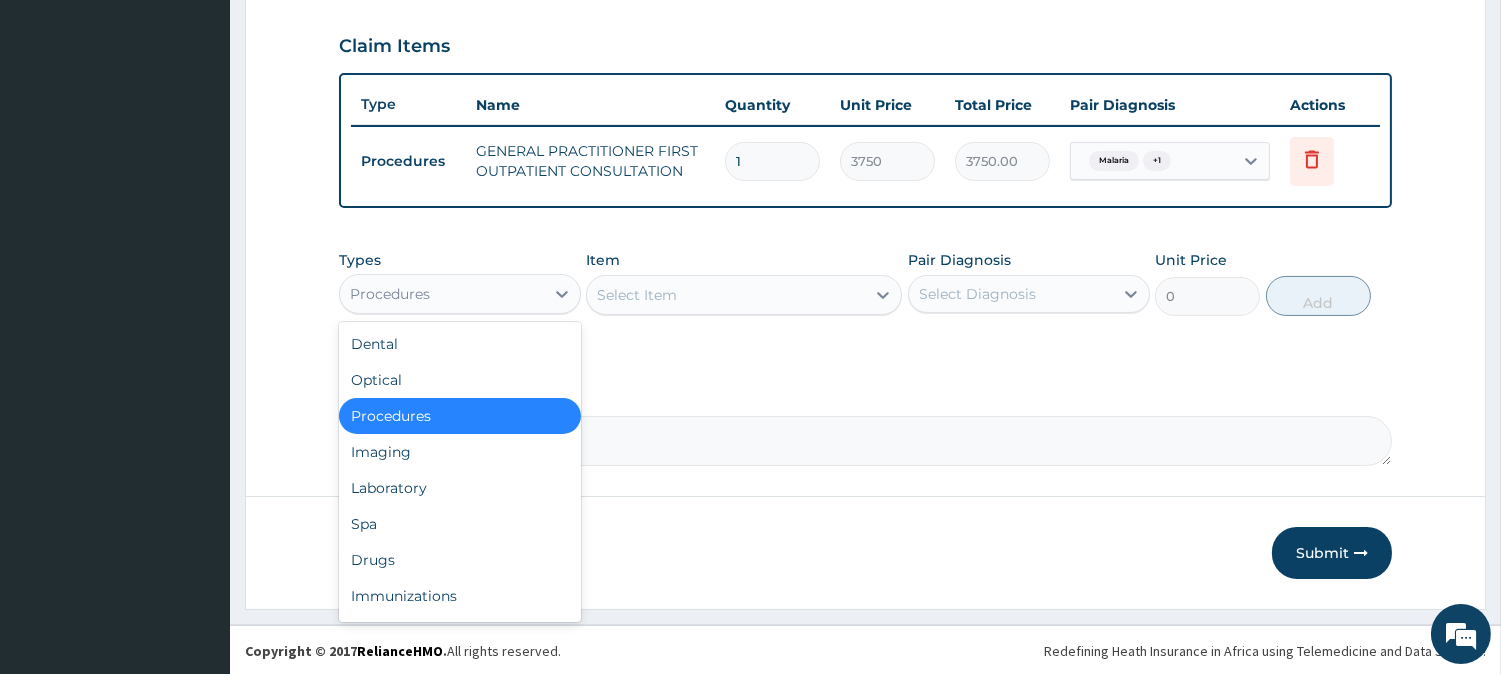 click on "Procedures" at bounding box center (442, 294) 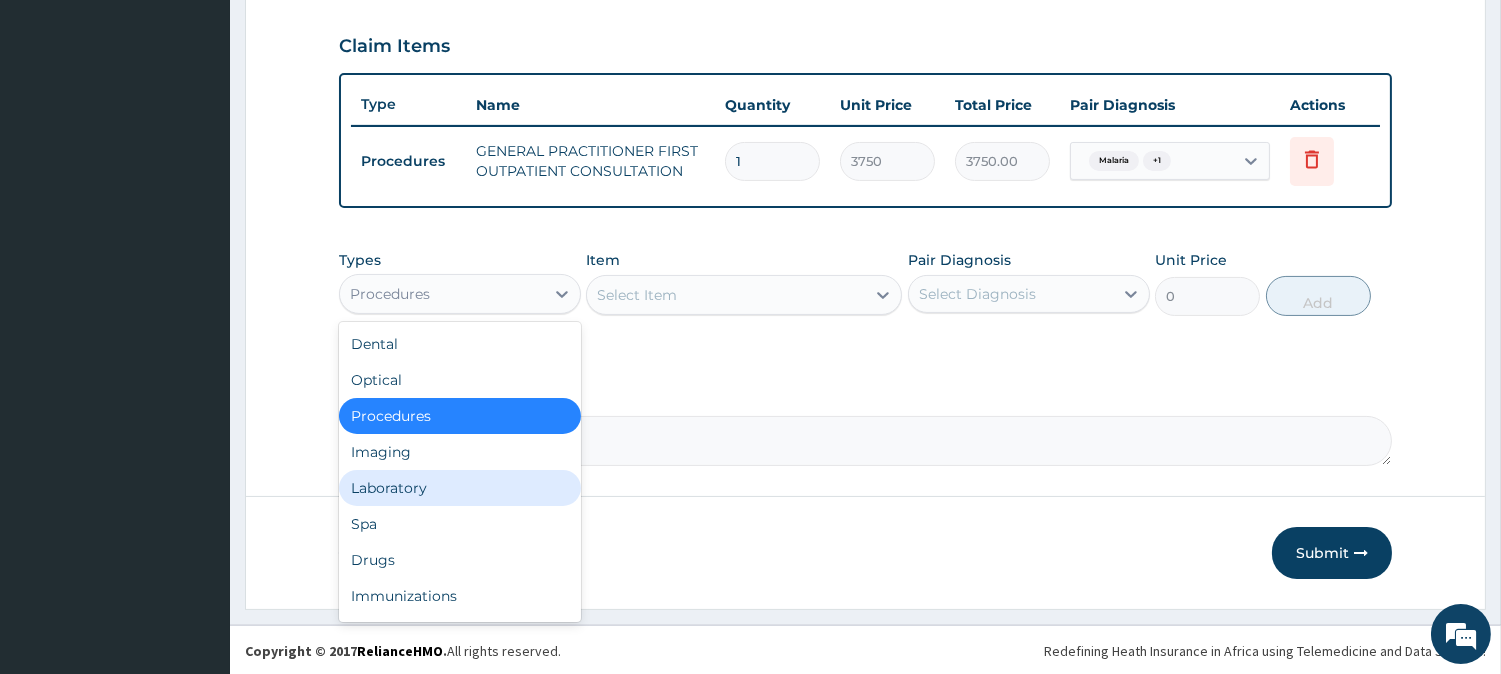 click on "Laboratory" at bounding box center [460, 488] 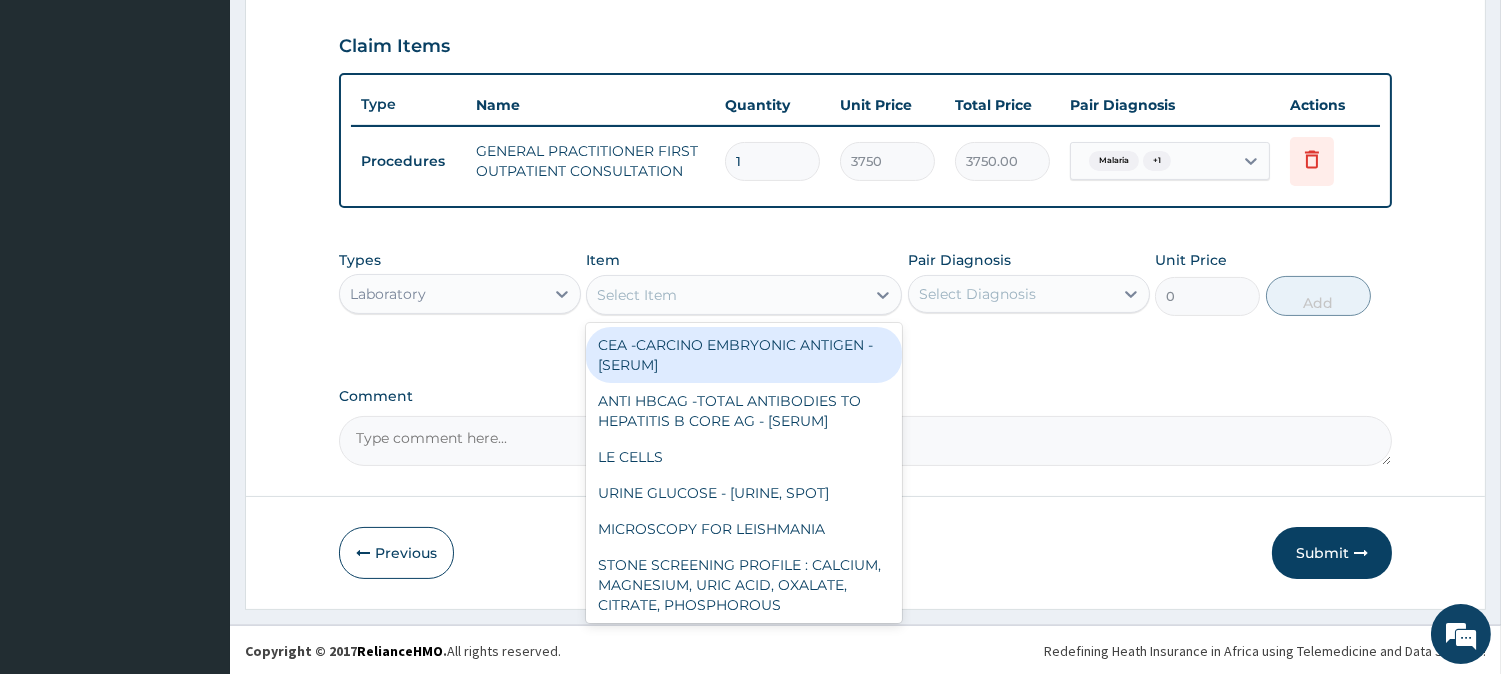 click on "Select Item" at bounding box center [637, 295] 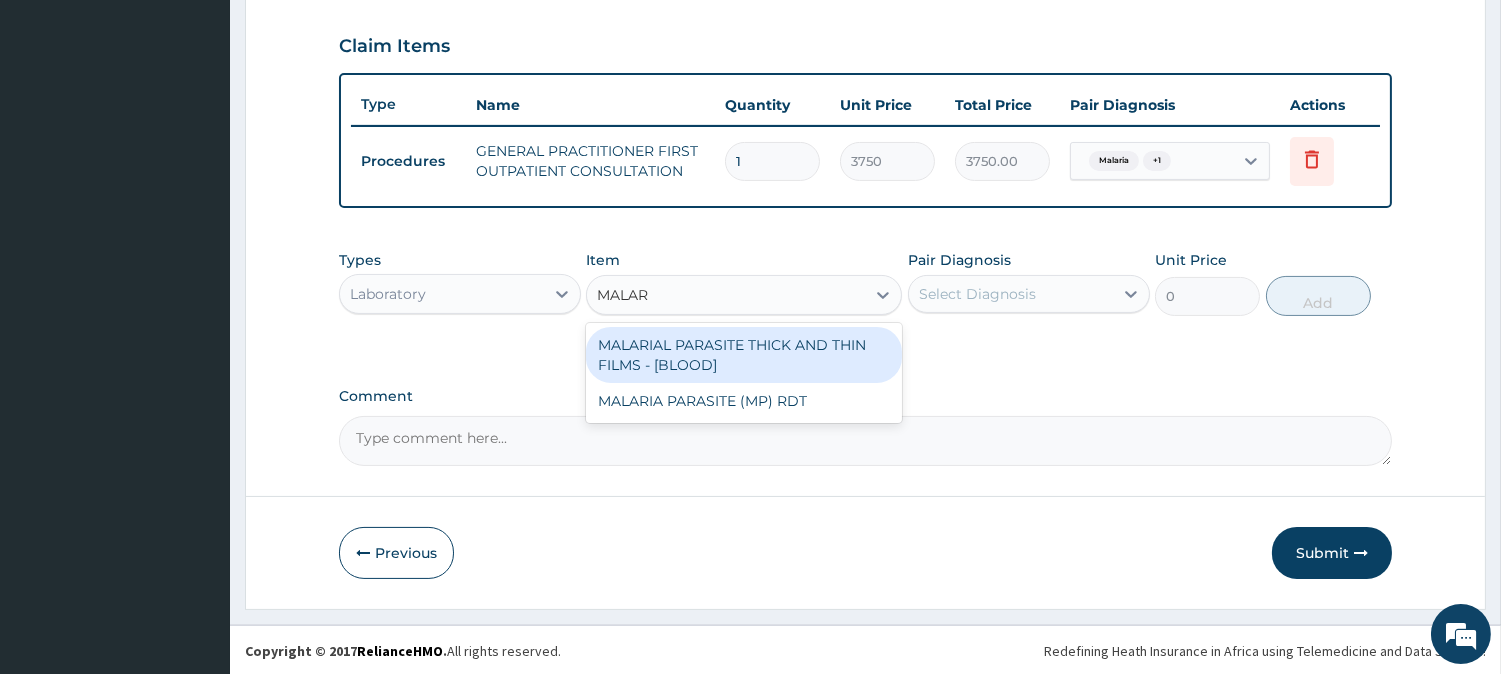 type on "MALARI" 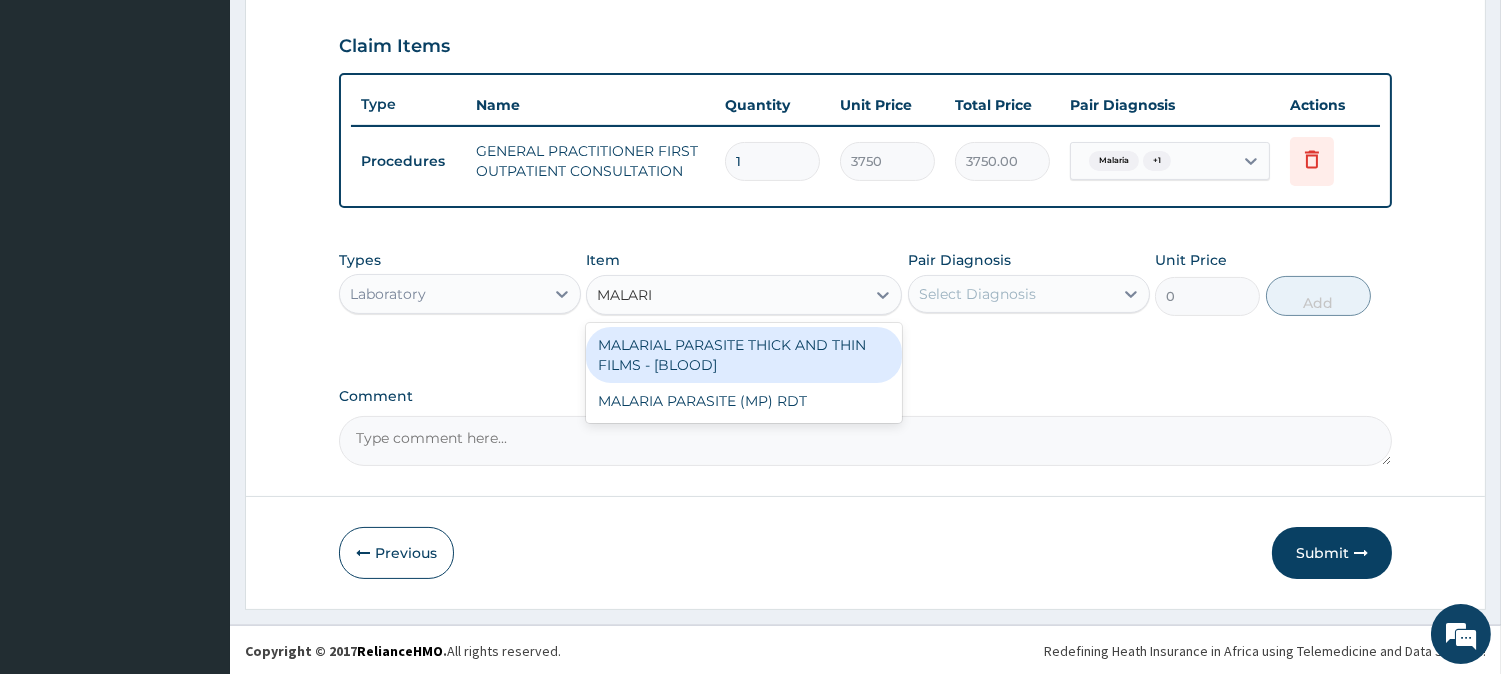 click on "MALARIAL PARASITE THICK AND THIN FILMS - [BLOOD]" at bounding box center (744, 355) 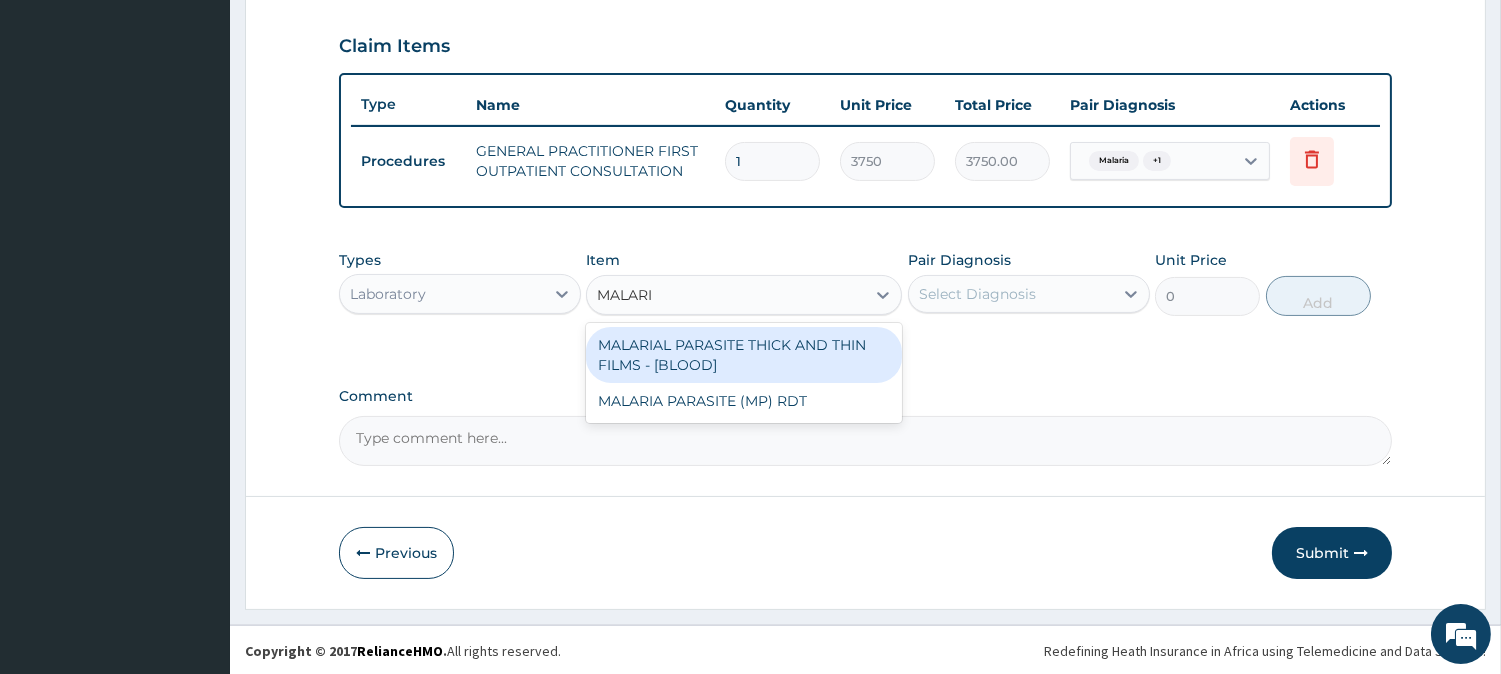 type 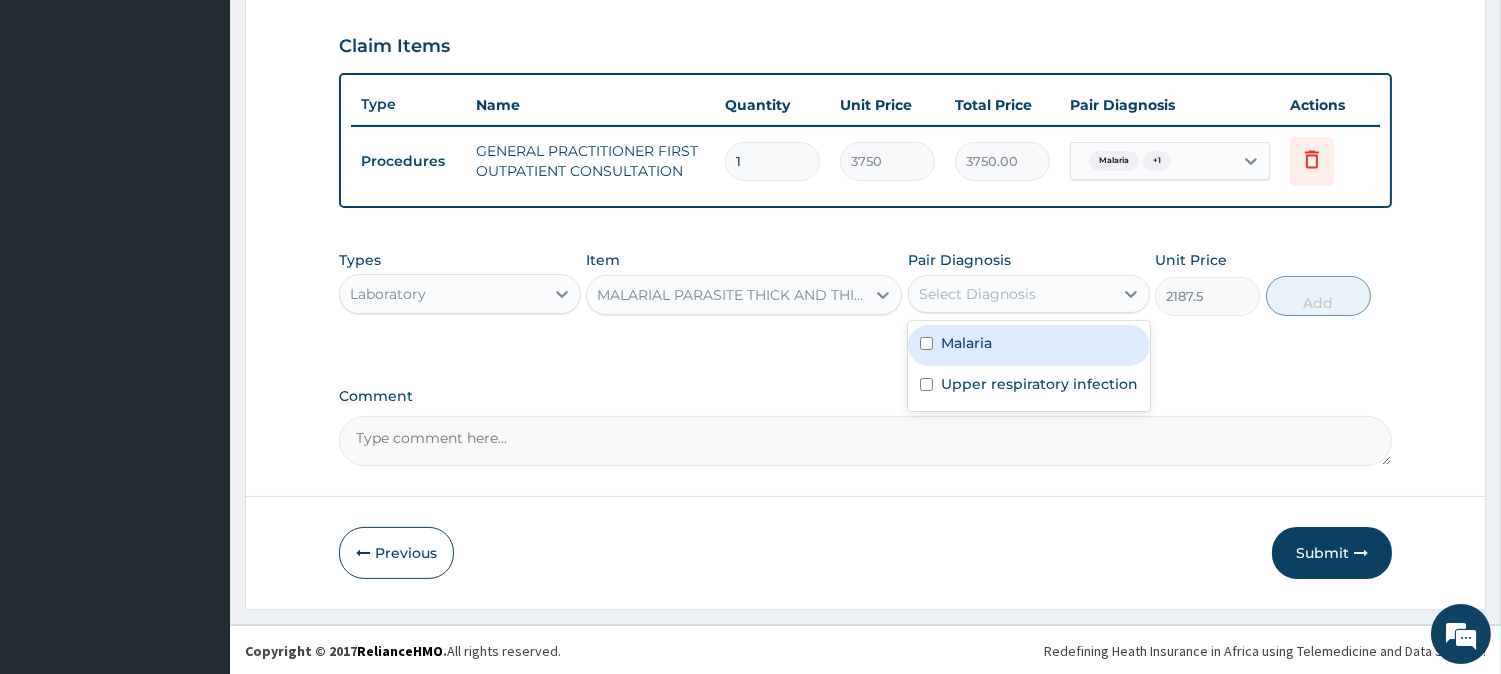 click on "Select Diagnosis" at bounding box center (977, 294) 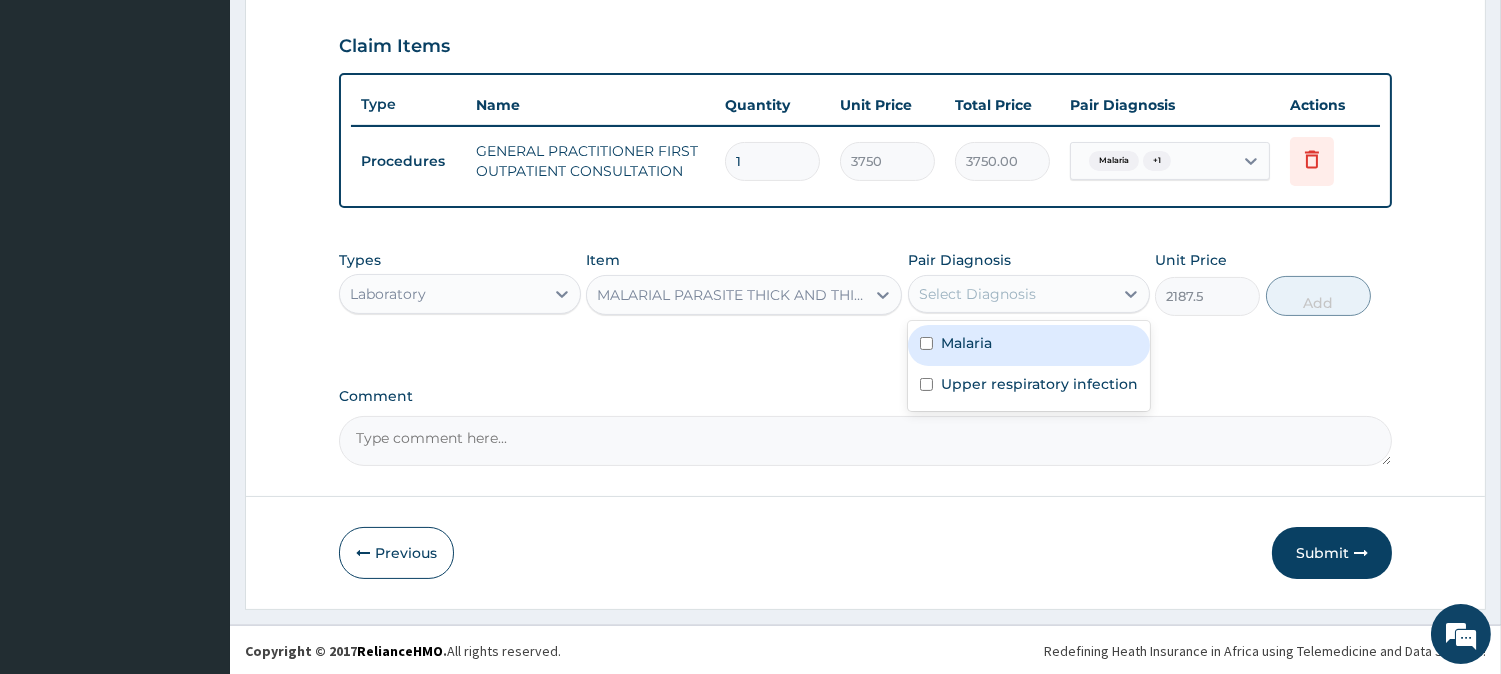 click on "Malaria" at bounding box center (966, 343) 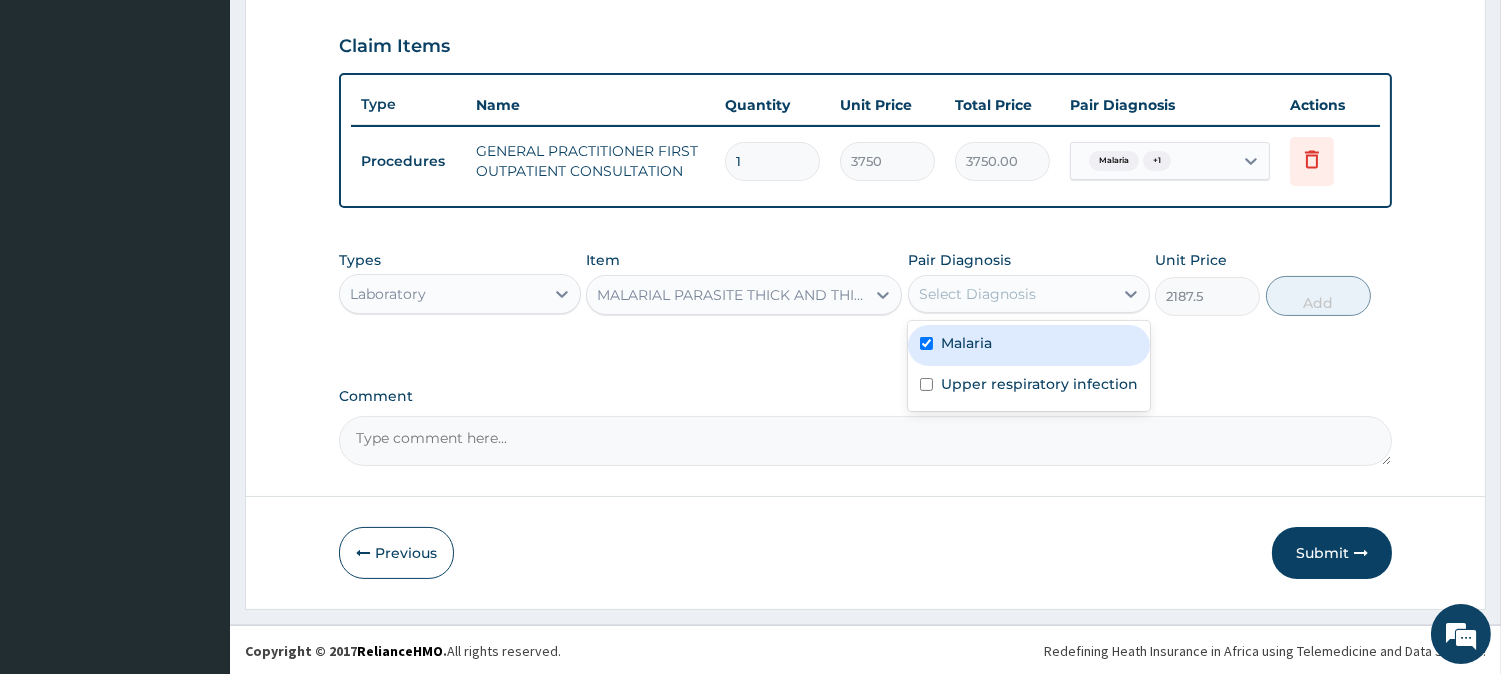 checkbox on "true" 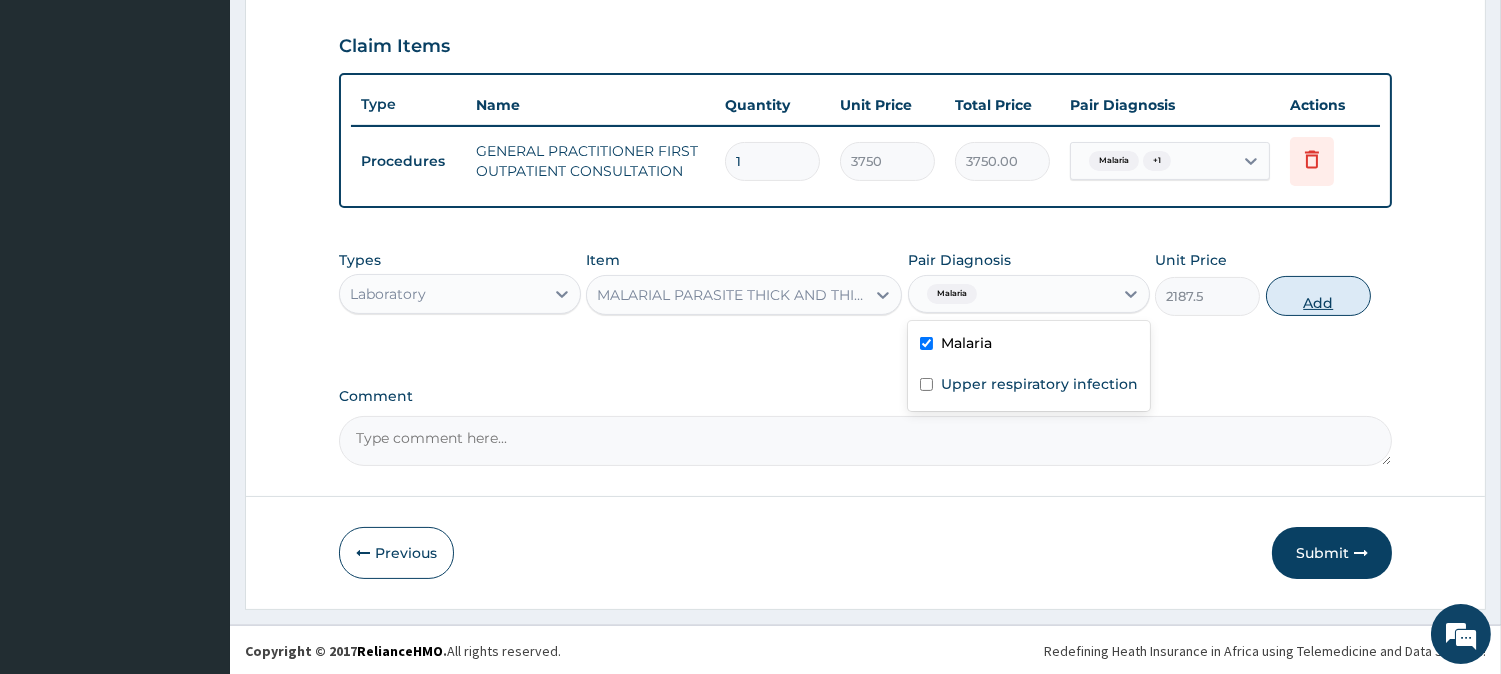 click on "Add" at bounding box center [1318, 296] 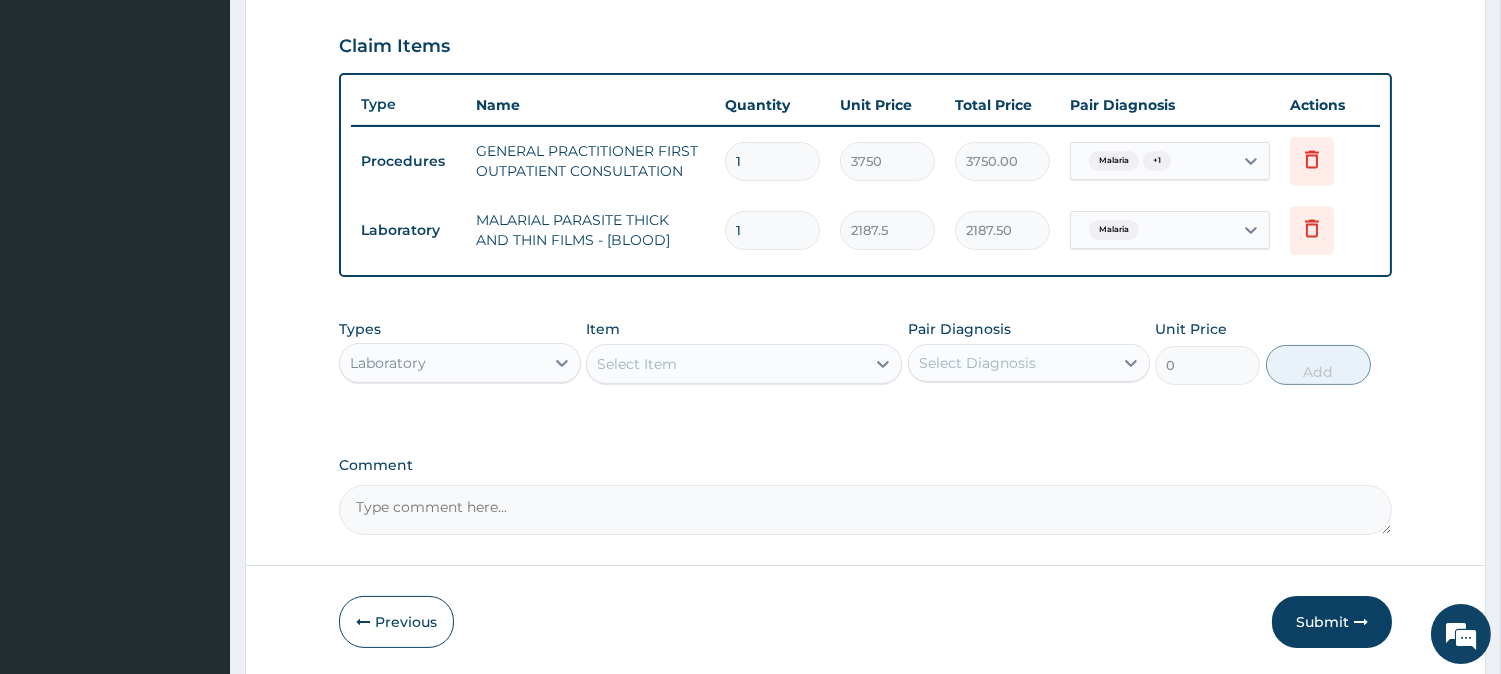 click on "Select Item" at bounding box center [637, 364] 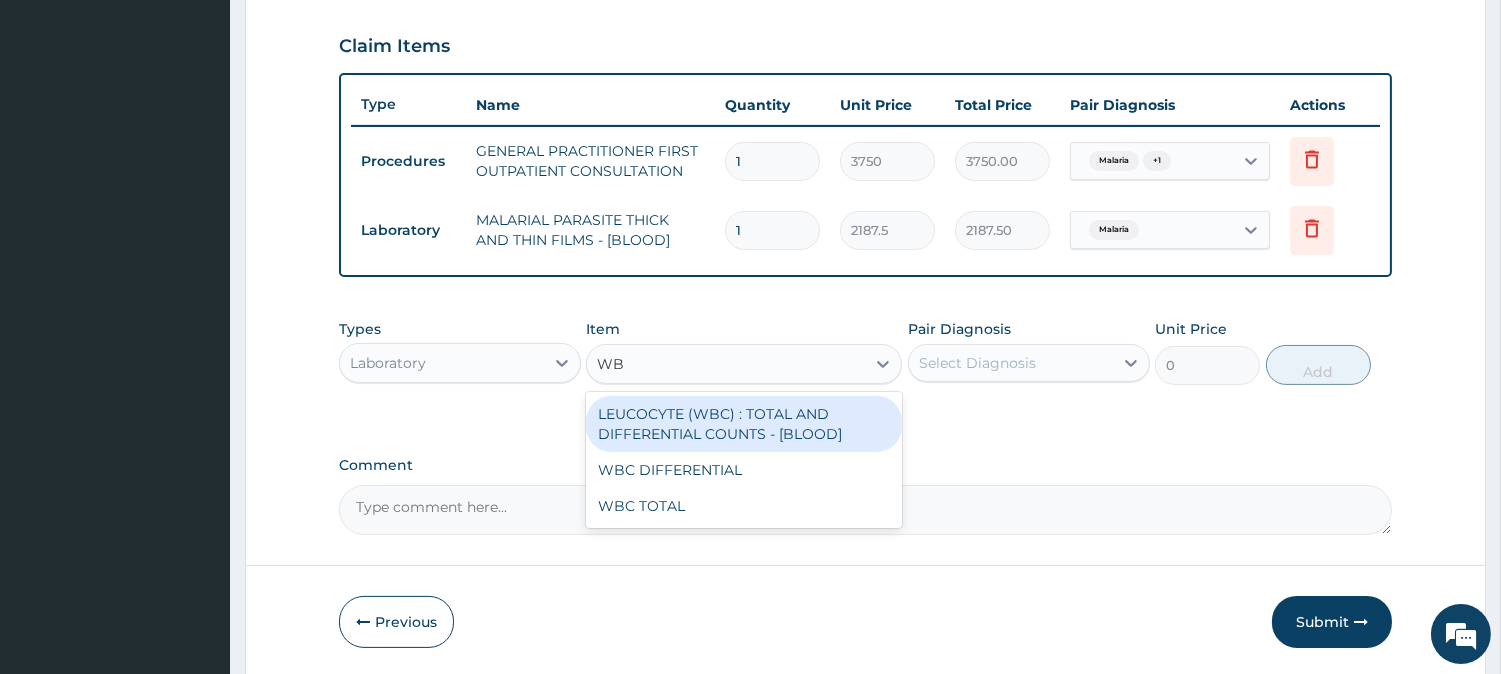 type on "WBC" 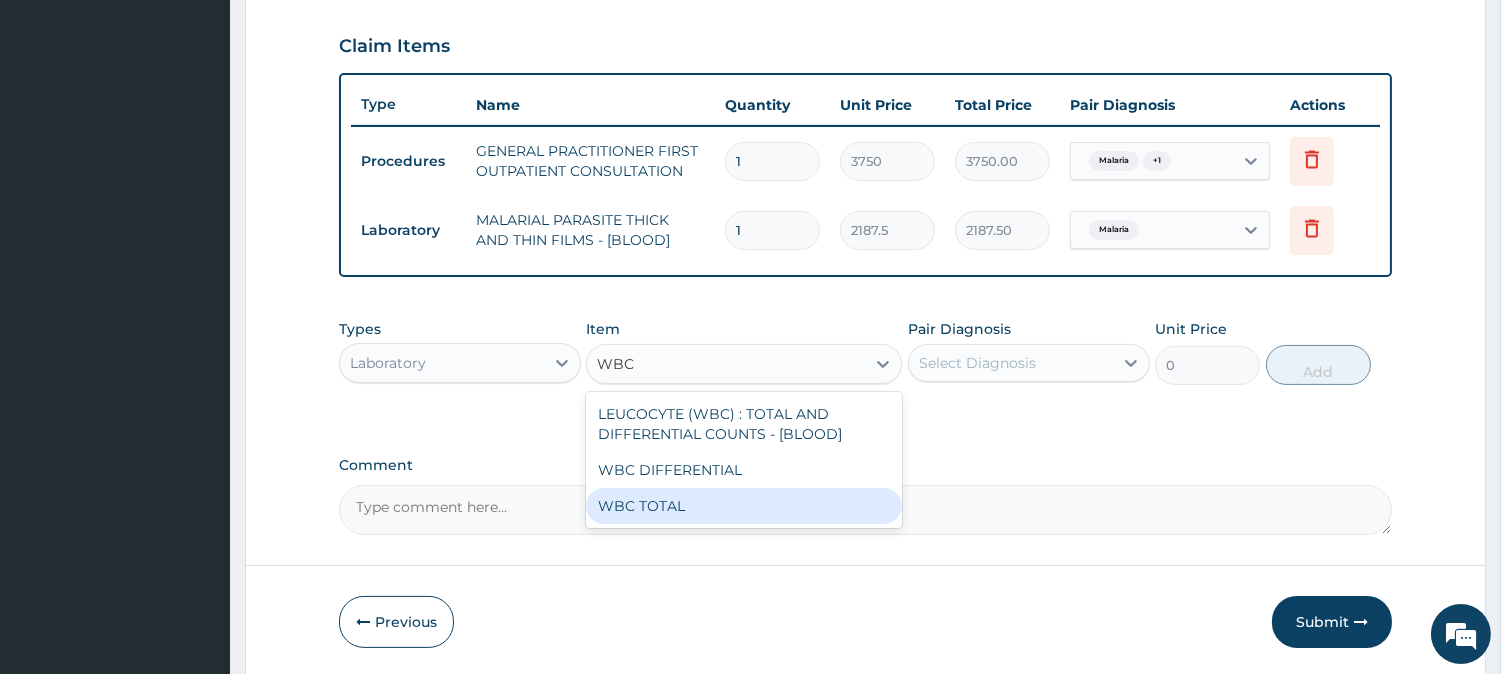 click on "WBC TOTAL" at bounding box center (744, 506) 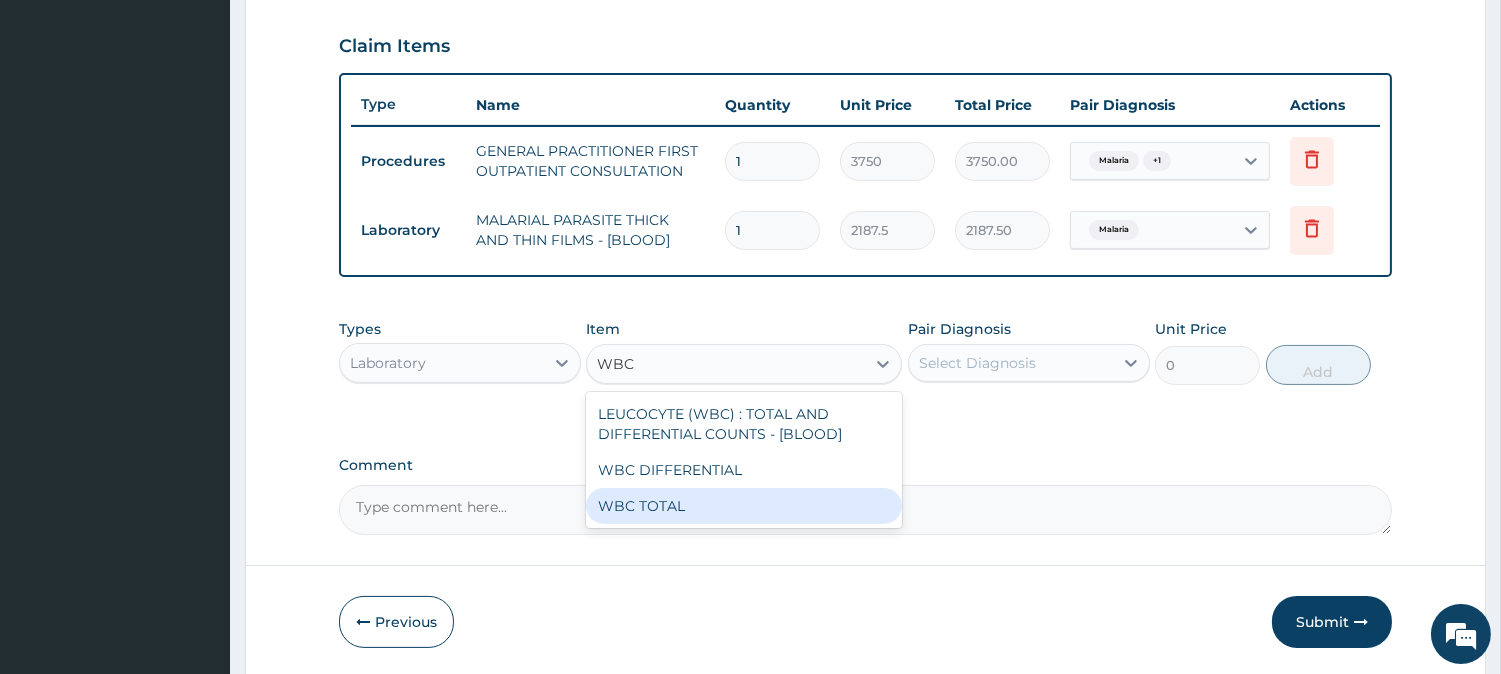 type 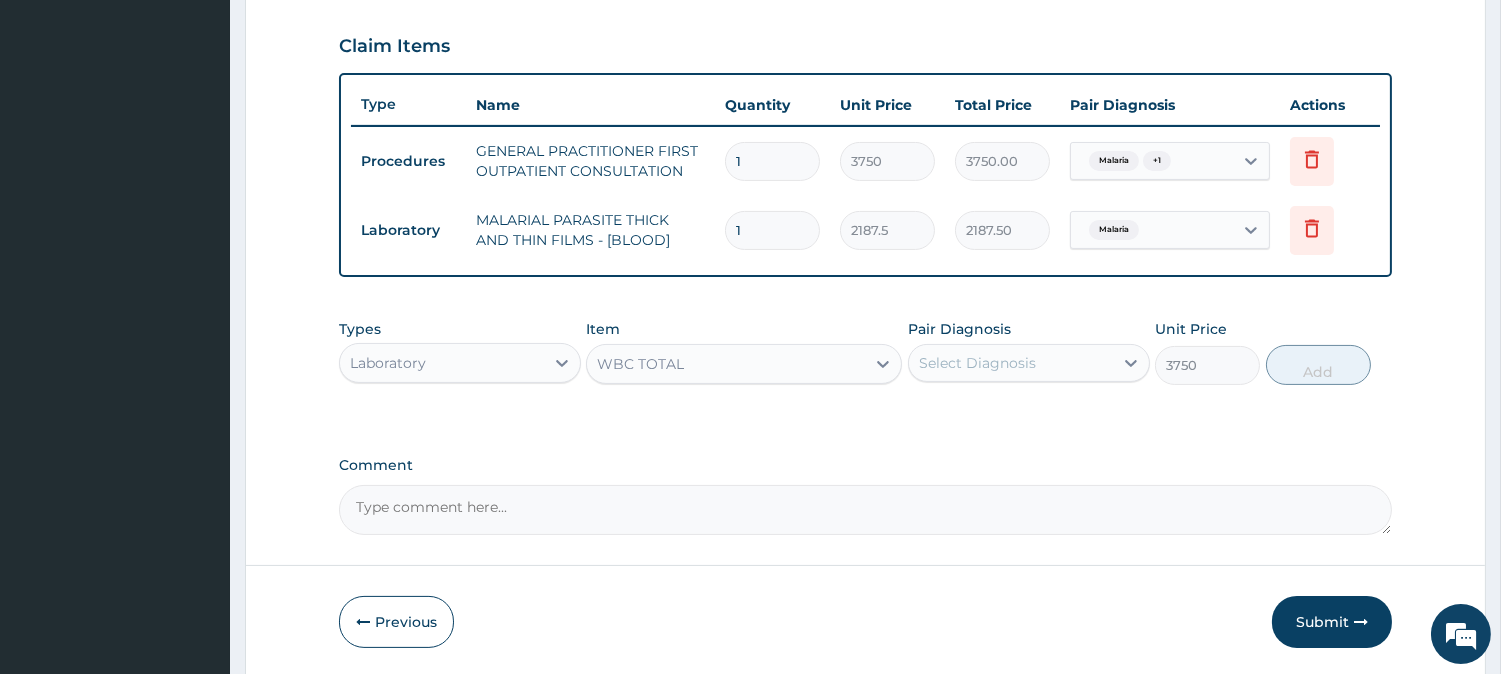 click on "Select Diagnosis" at bounding box center [1011, 363] 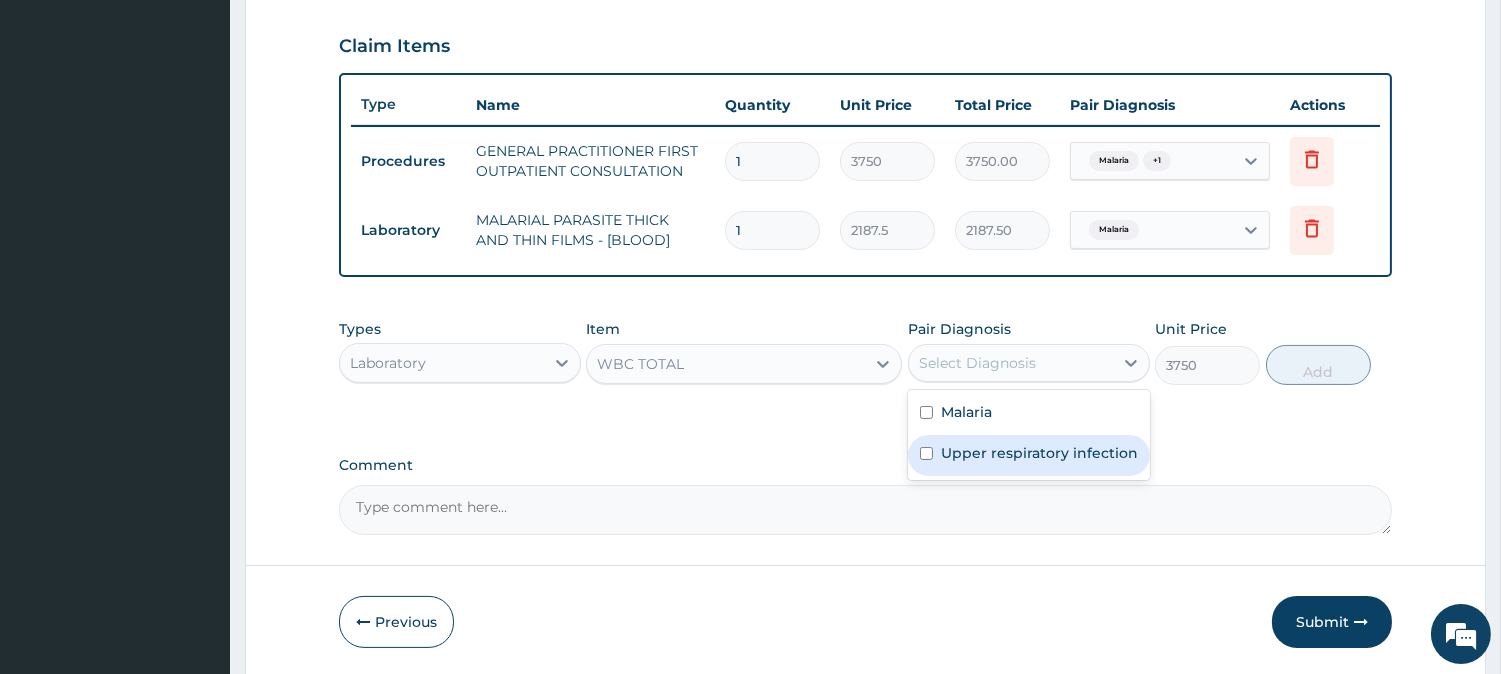 click on "Upper respiratory infection" at bounding box center [1029, 455] 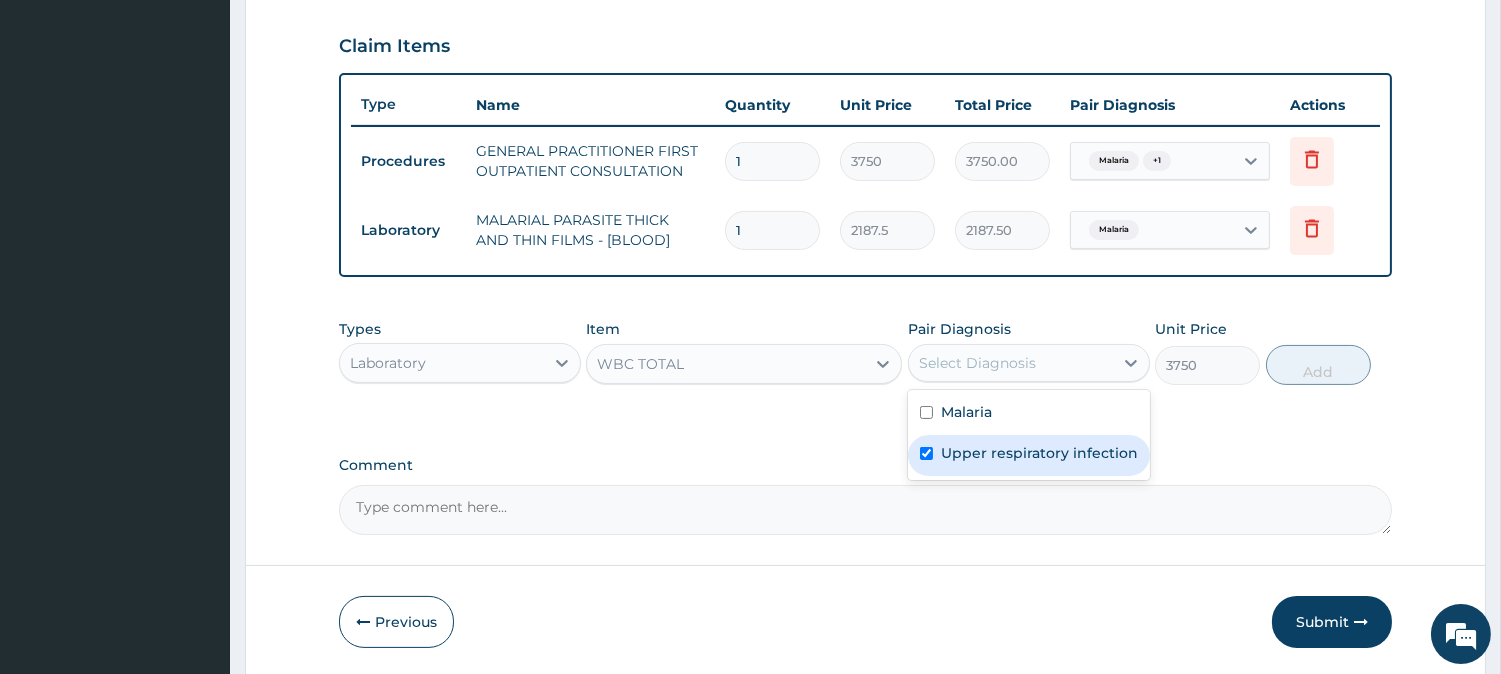 checkbox on "true" 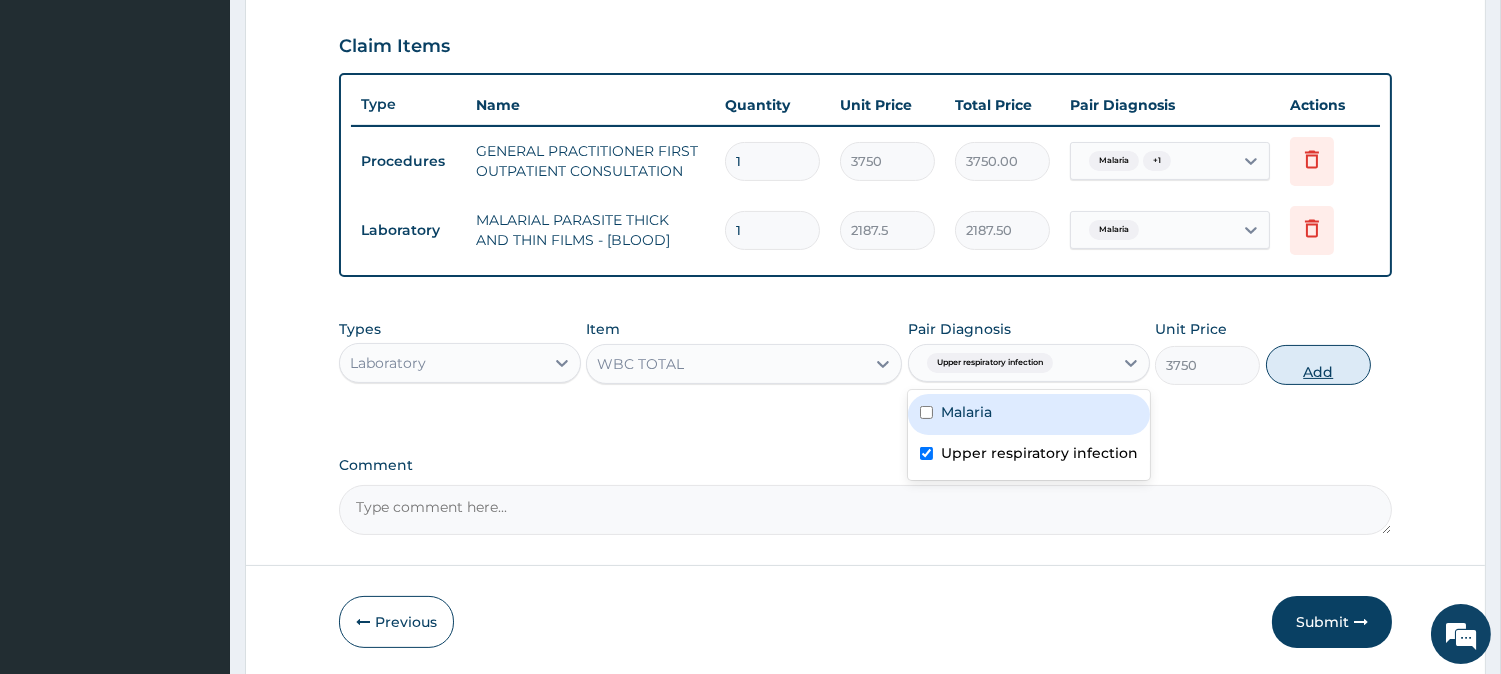 click on "Add" at bounding box center [1318, 365] 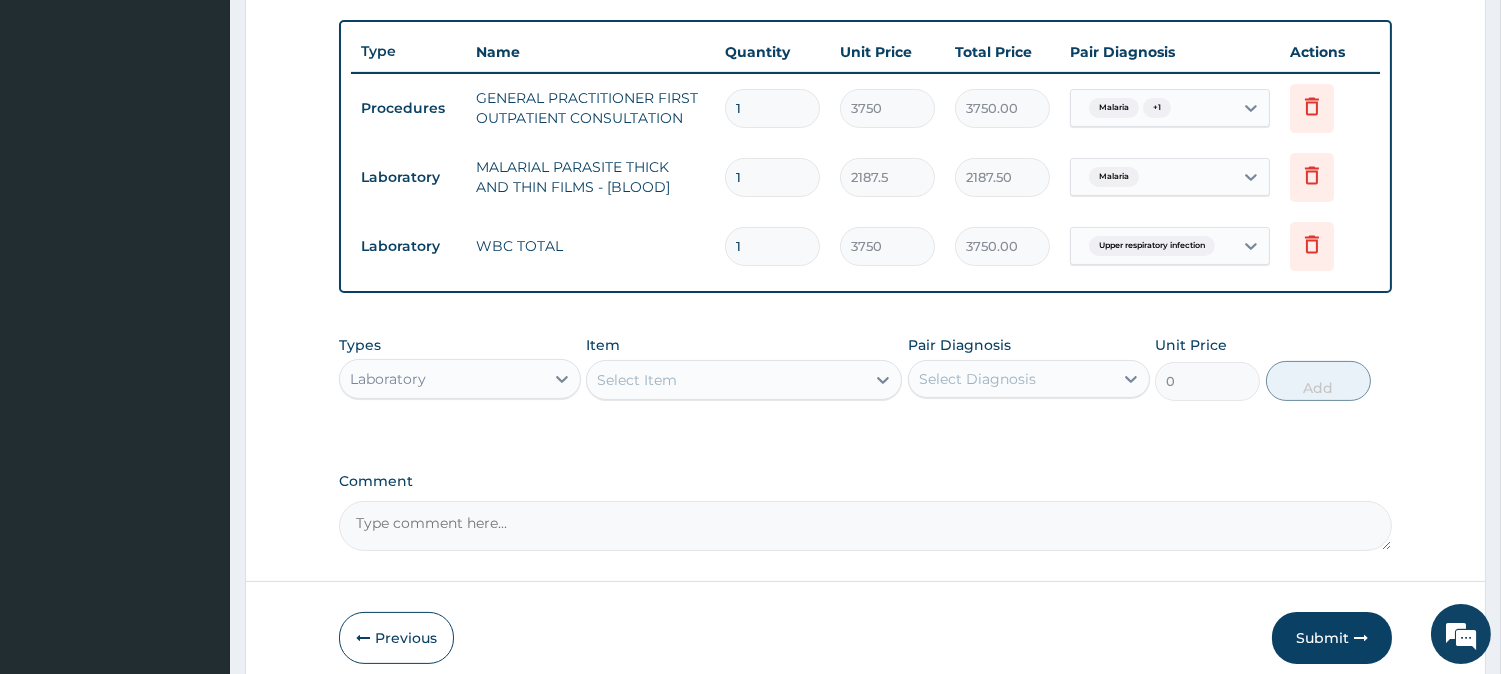 scroll, scrollTop: 810, scrollLeft: 0, axis: vertical 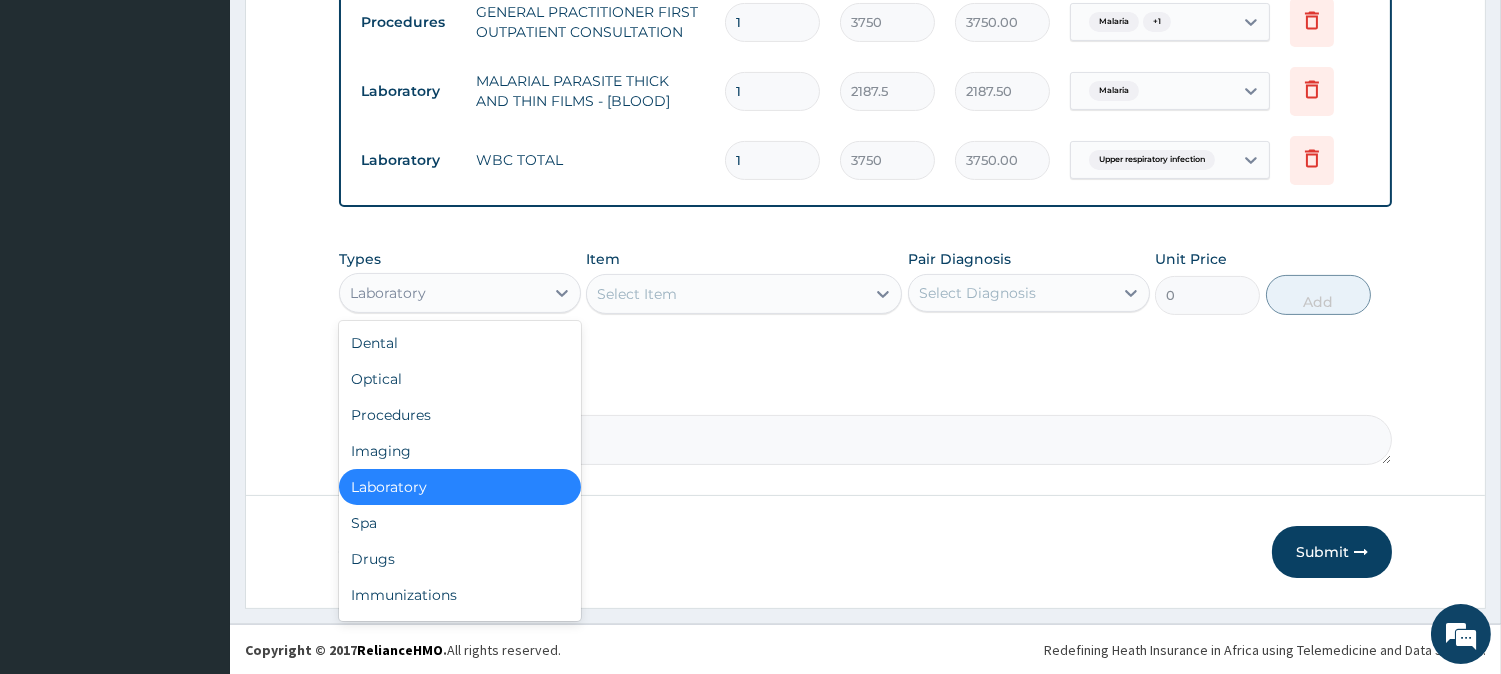 click on "Laboratory" at bounding box center (442, 293) 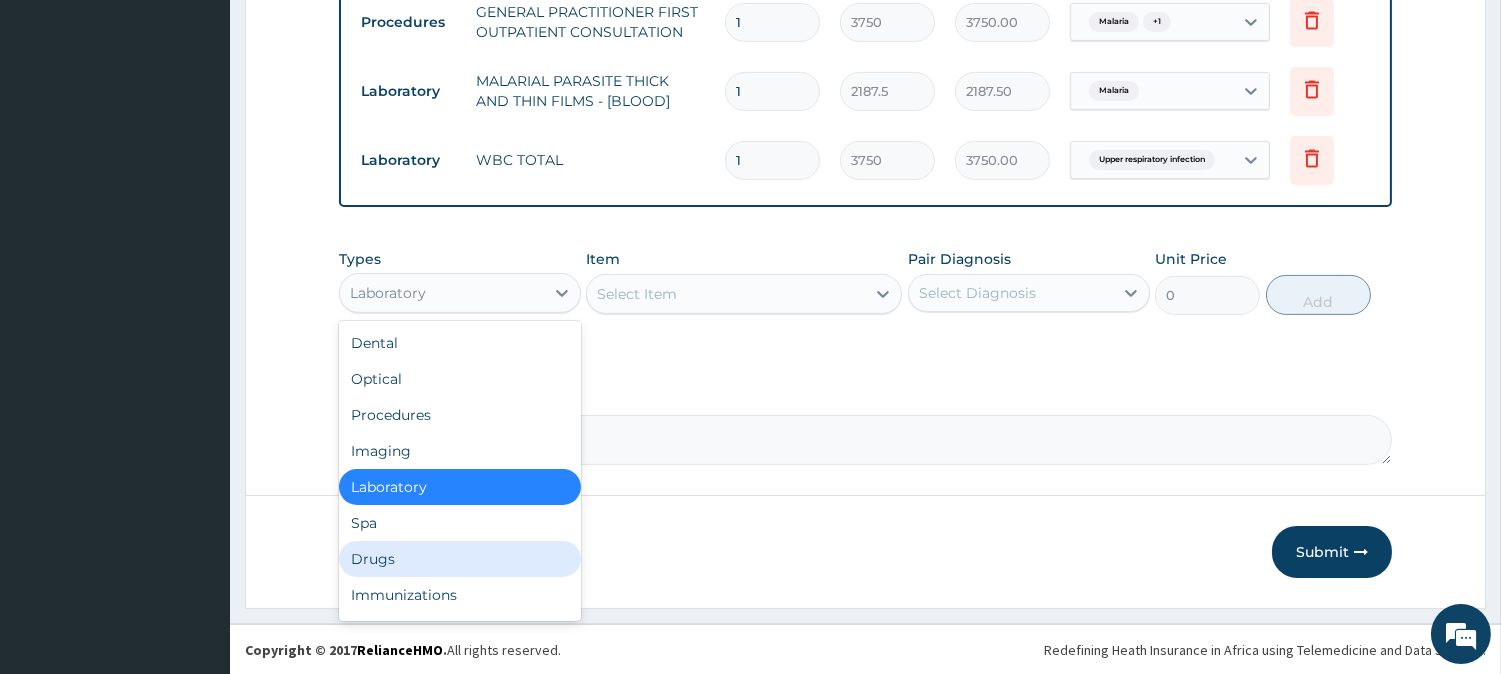 click on "Drugs" at bounding box center [460, 559] 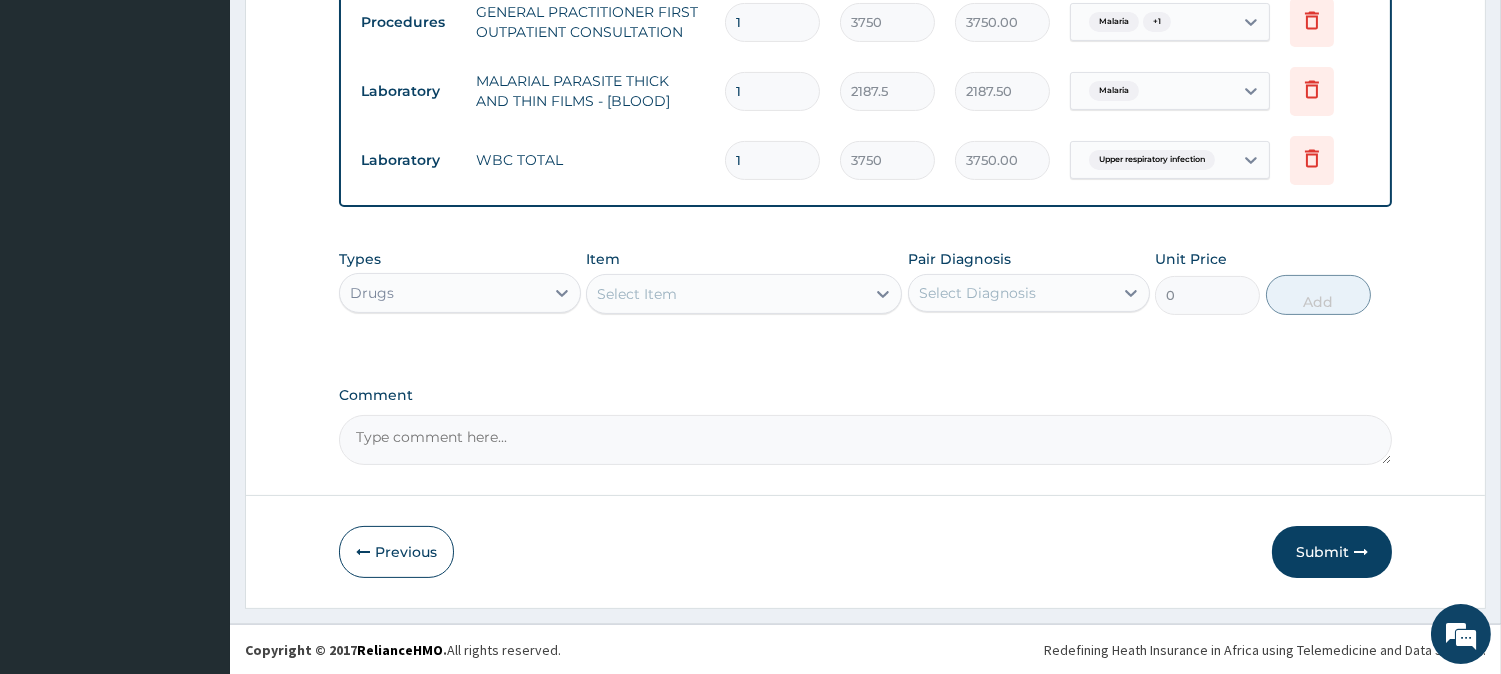 click on "Select Item" at bounding box center [726, 294] 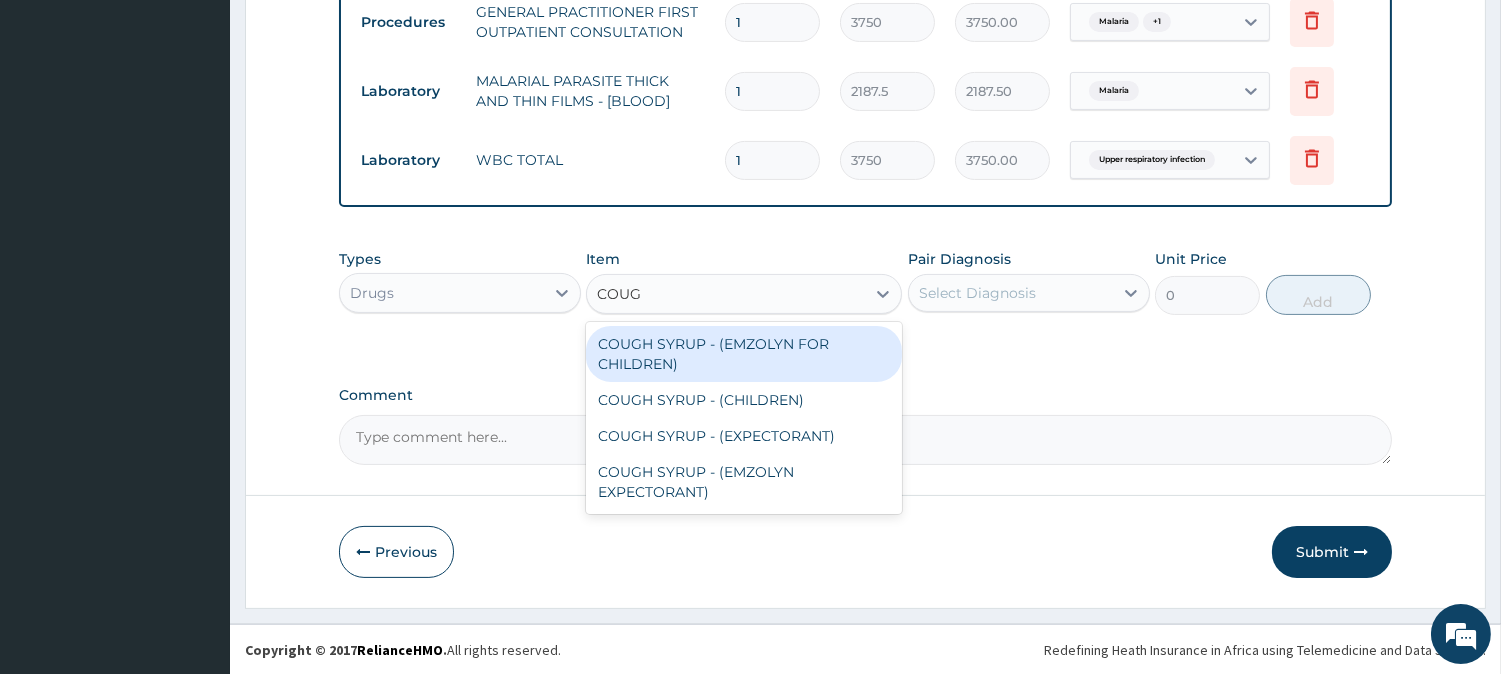 type on "COUGH" 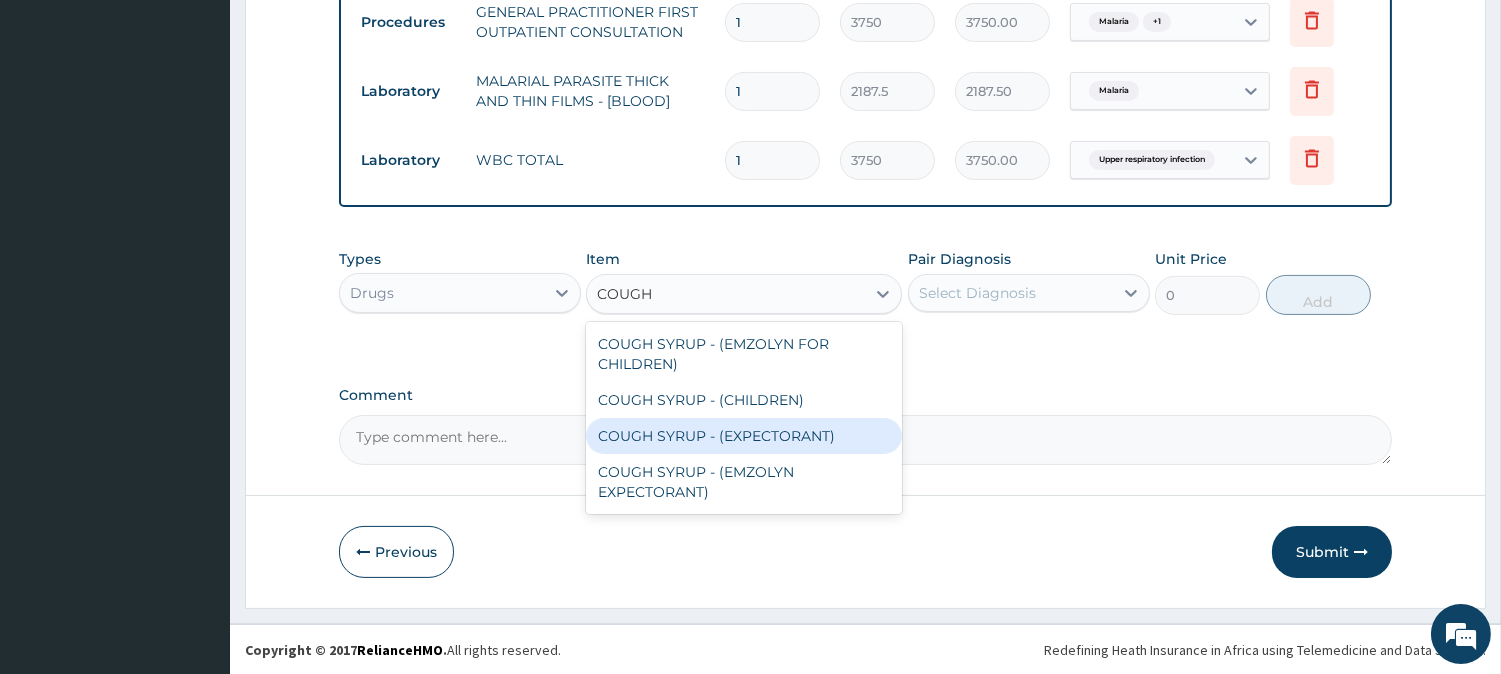 click on "COUGH SYRUP - (EXPECTORANT)" at bounding box center (744, 436) 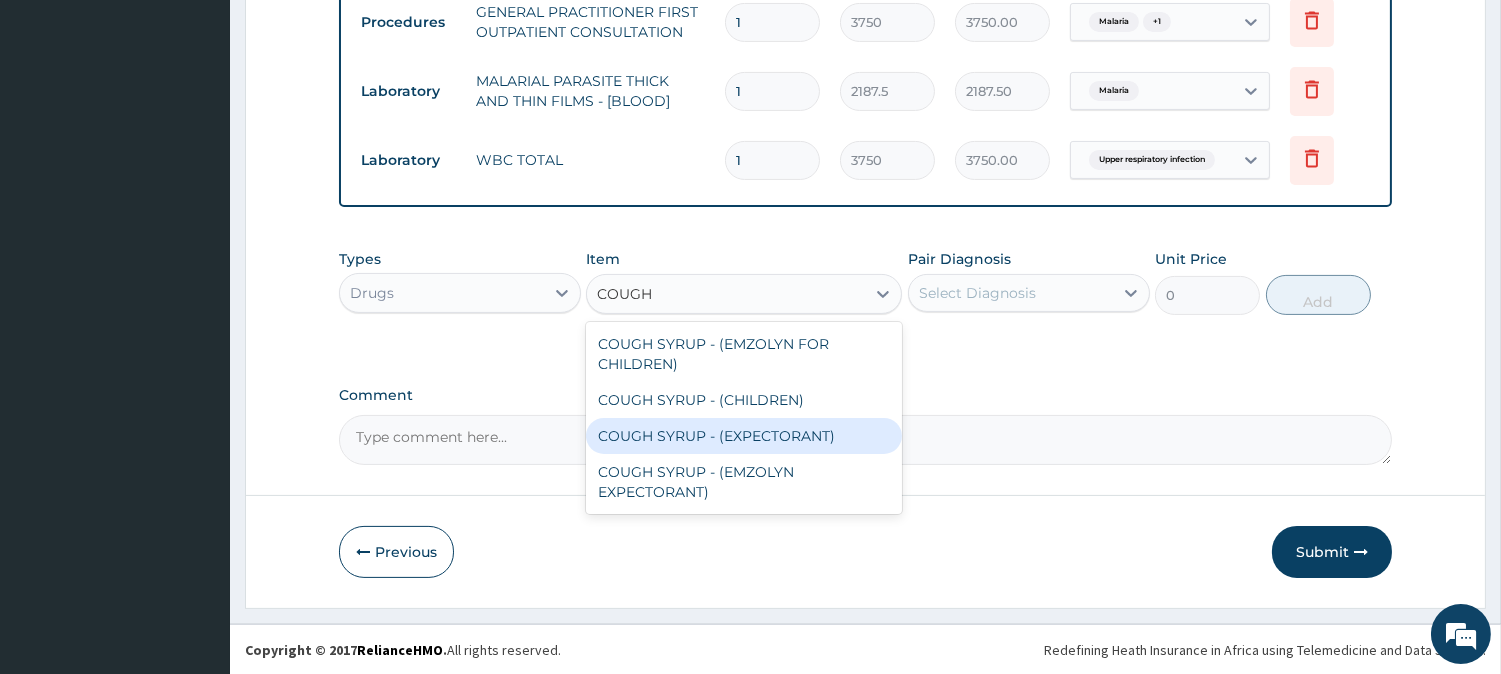 type 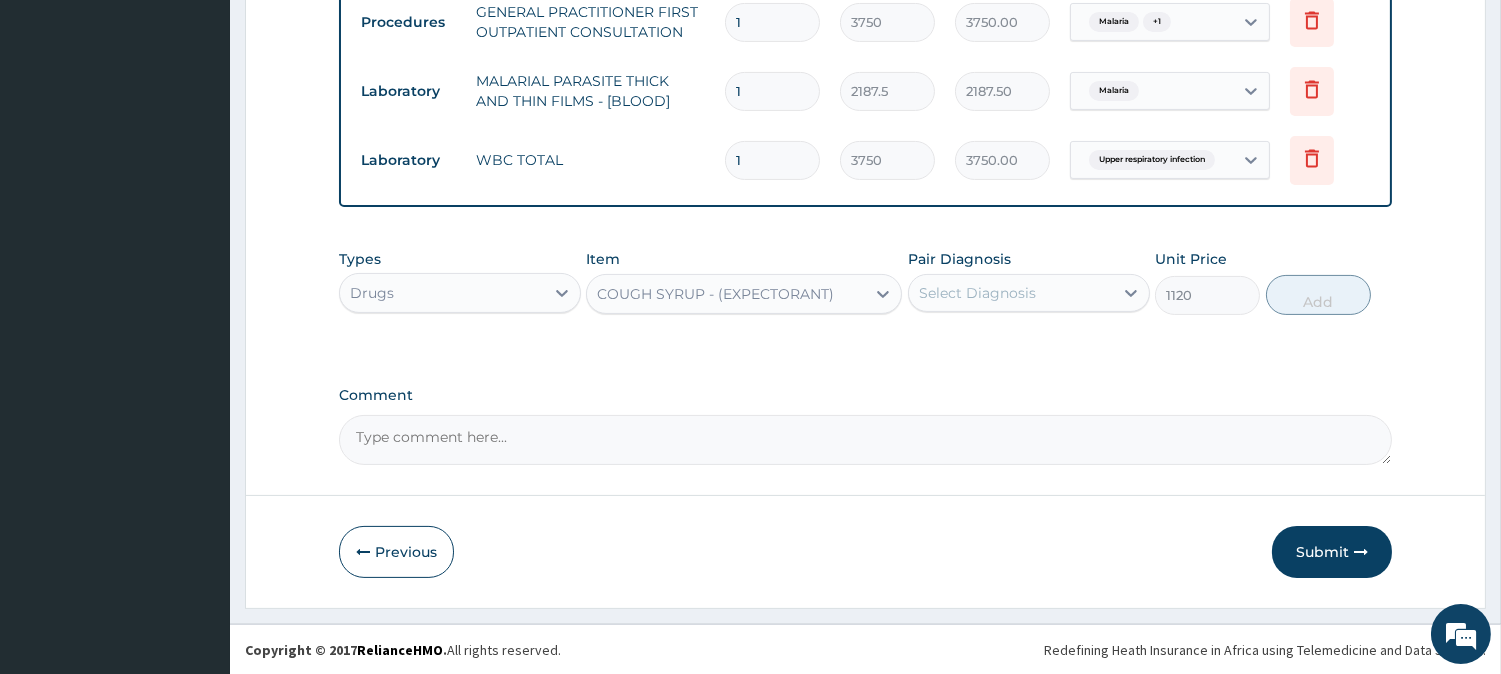 click on "Select Diagnosis" at bounding box center (977, 293) 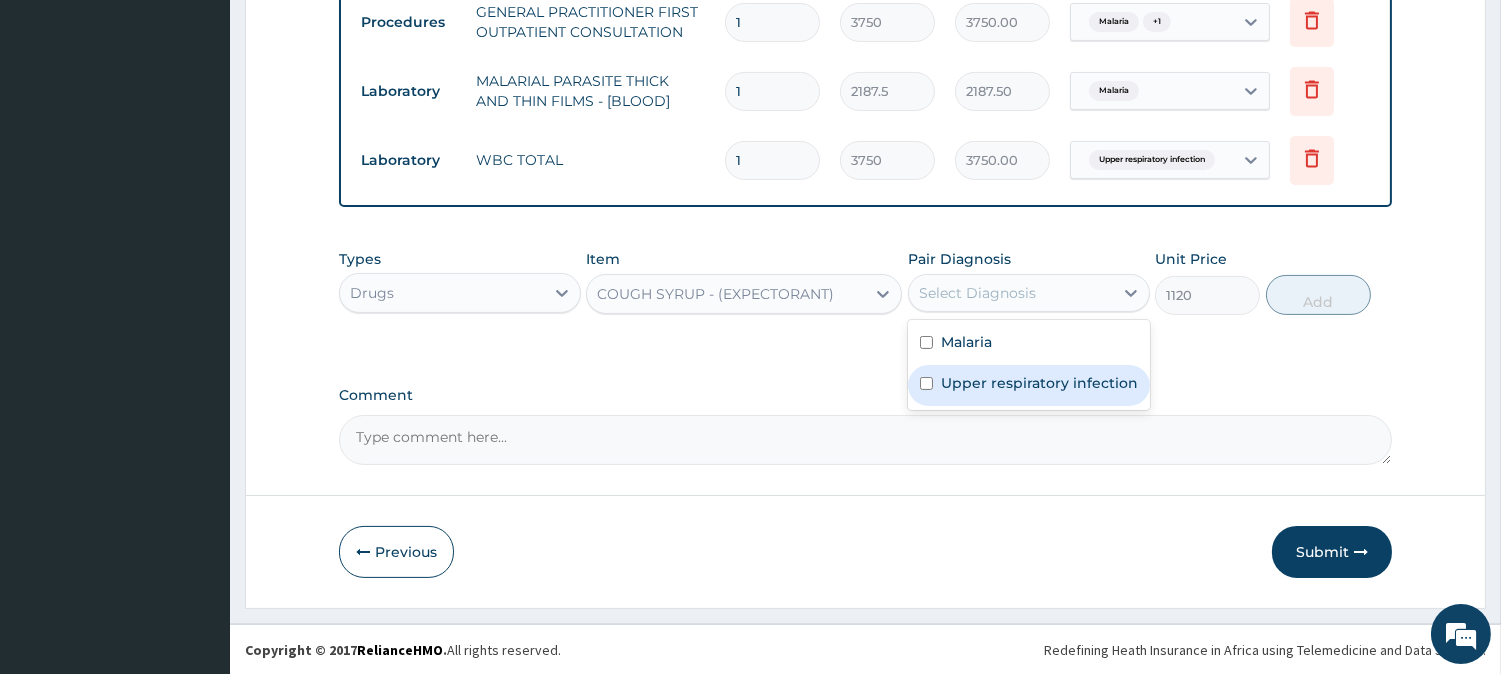 click on "Upper respiratory infection" at bounding box center (1039, 383) 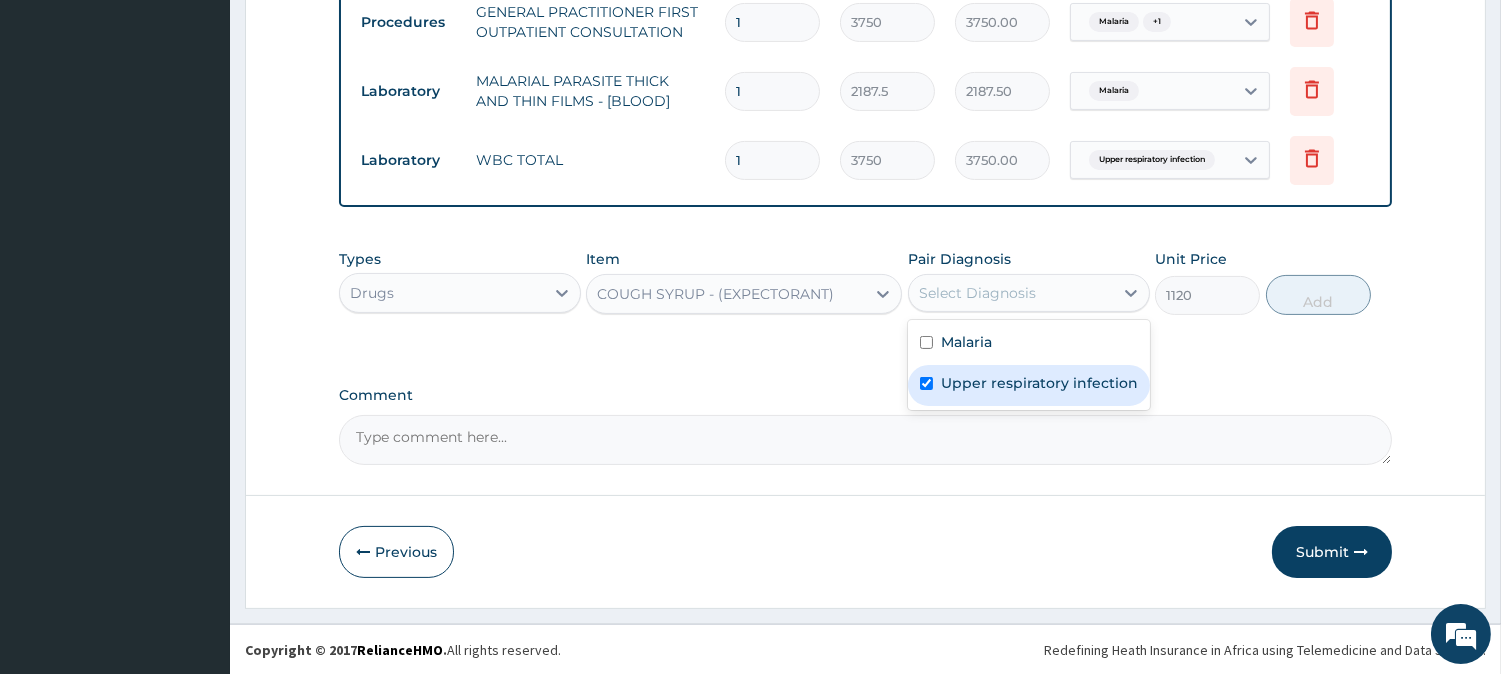 checkbox on "true" 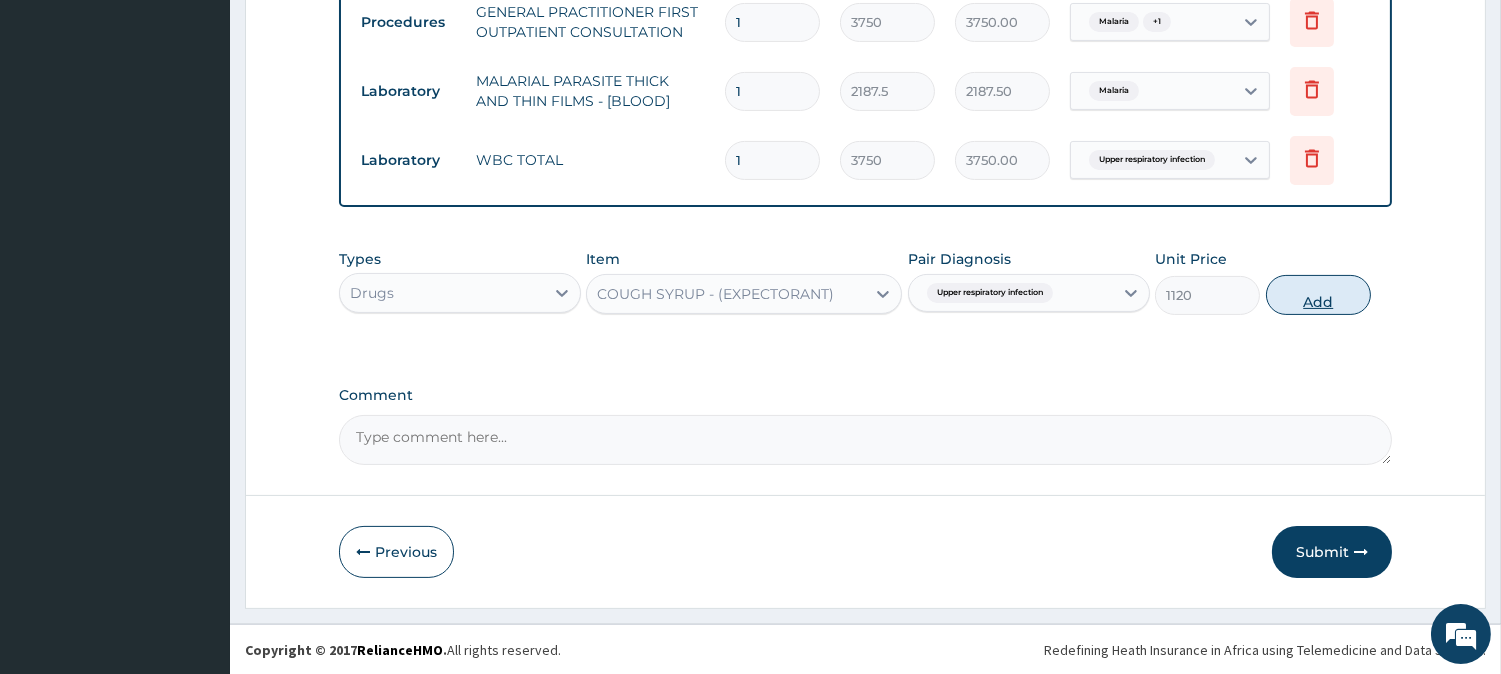 click on "Add" at bounding box center [1318, 295] 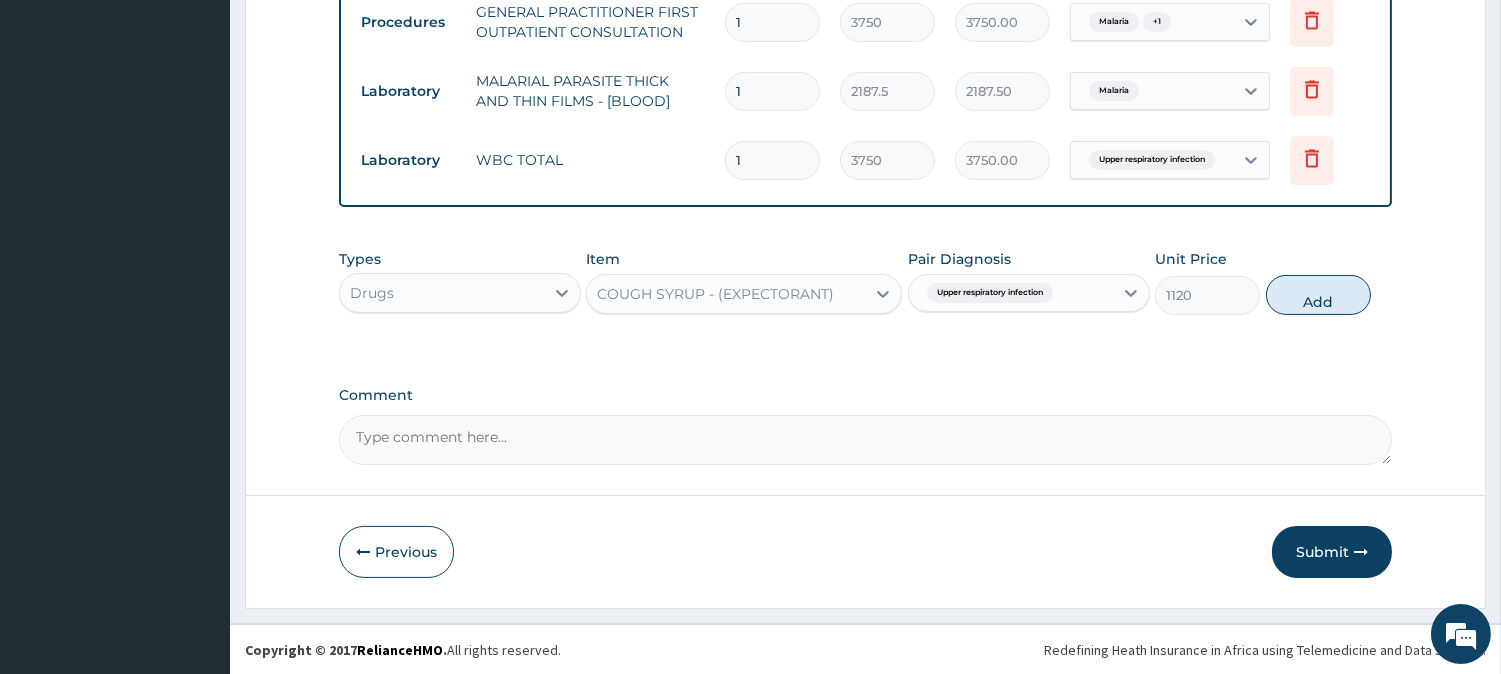 type on "0" 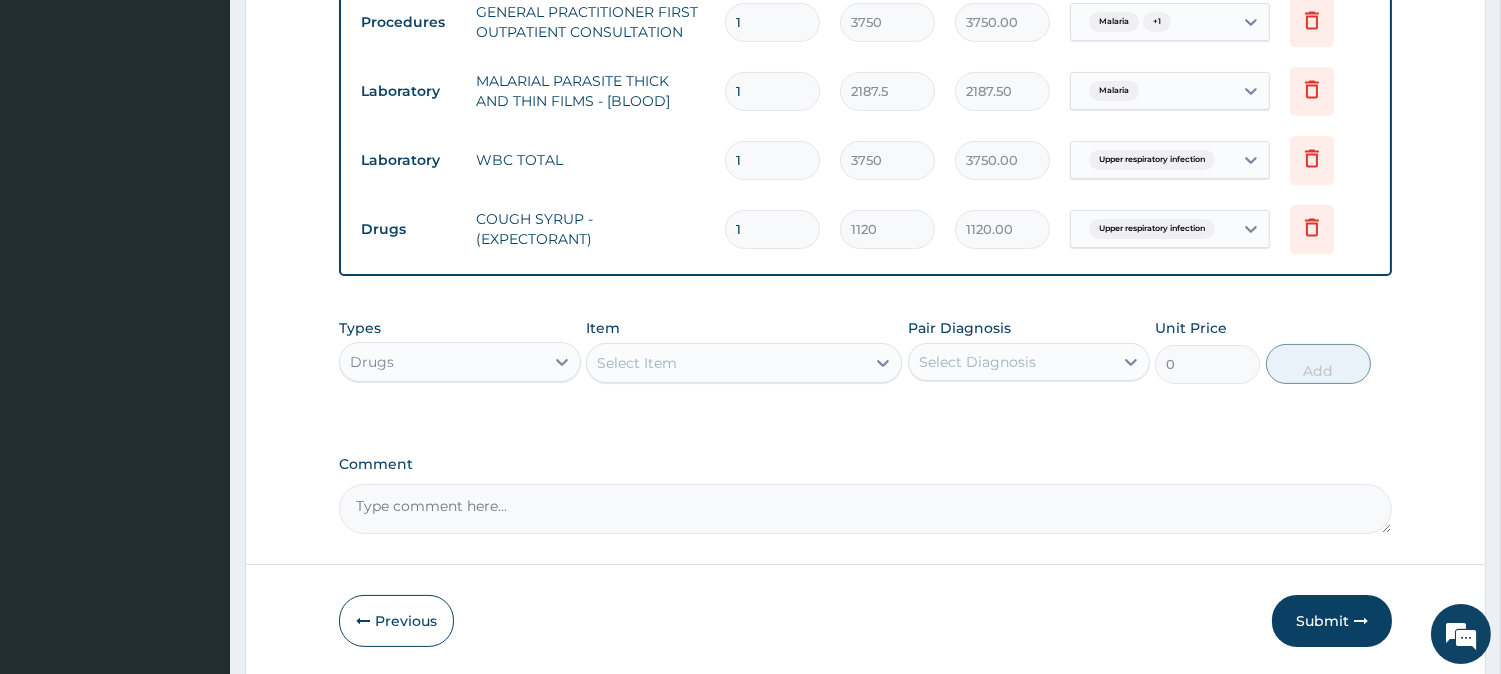 click on "Select Item" at bounding box center [726, 363] 